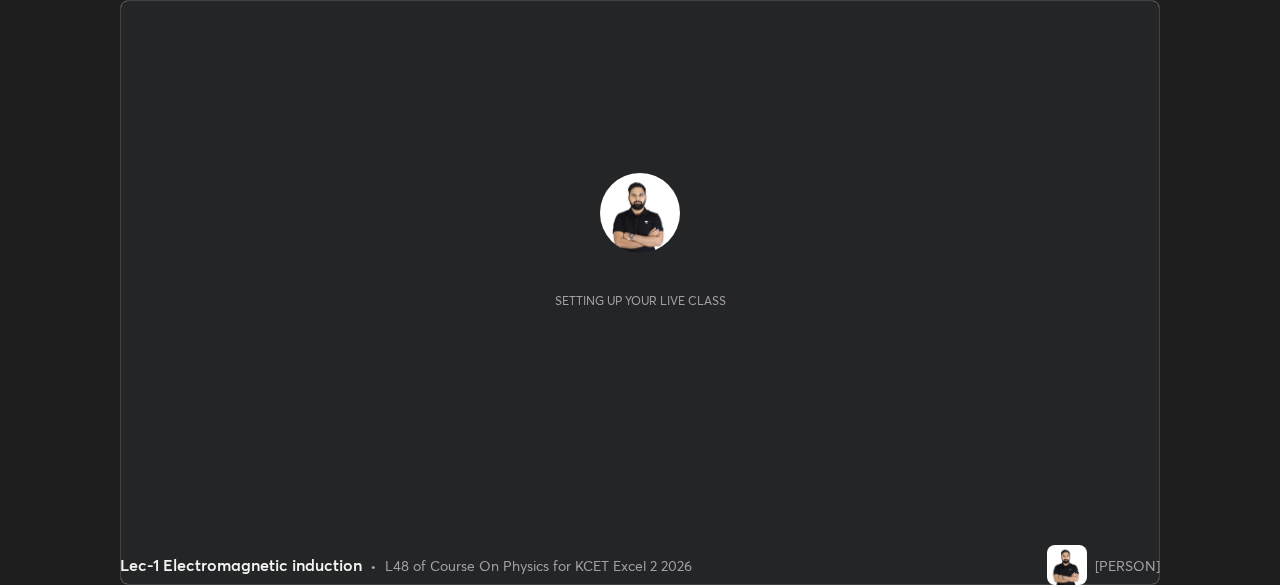 scroll, scrollTop: 0, scrollLeft: 0, axis: both 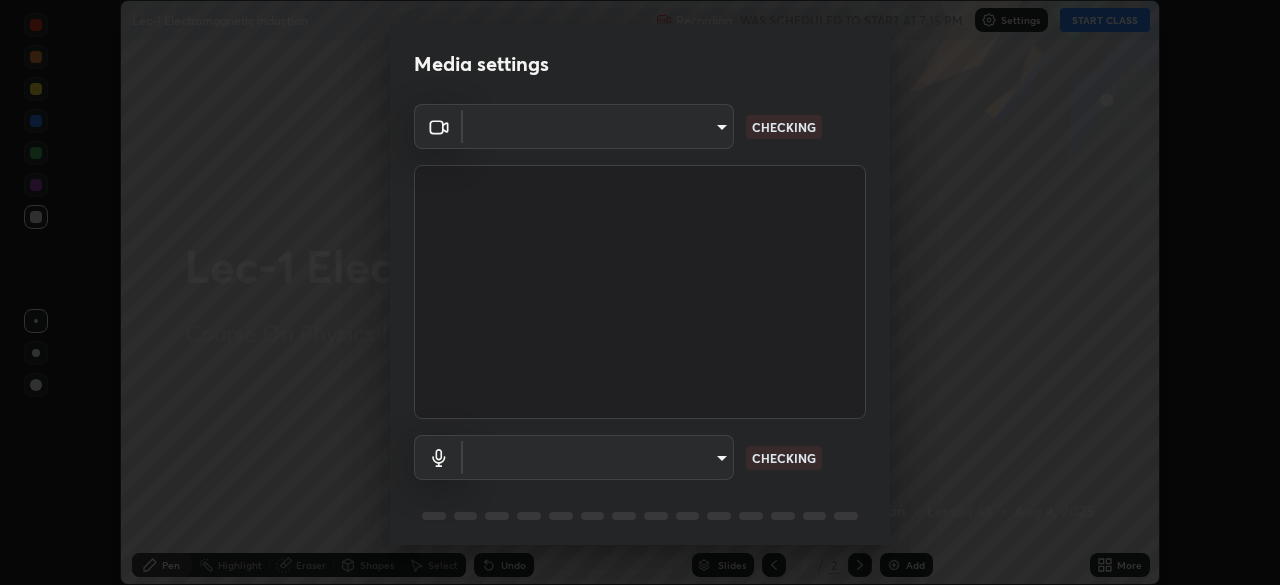 type on "d06bfa8f304afa3967ea8099af1d7ab49983dfb03d10ec62852b72a31e22bf4d" 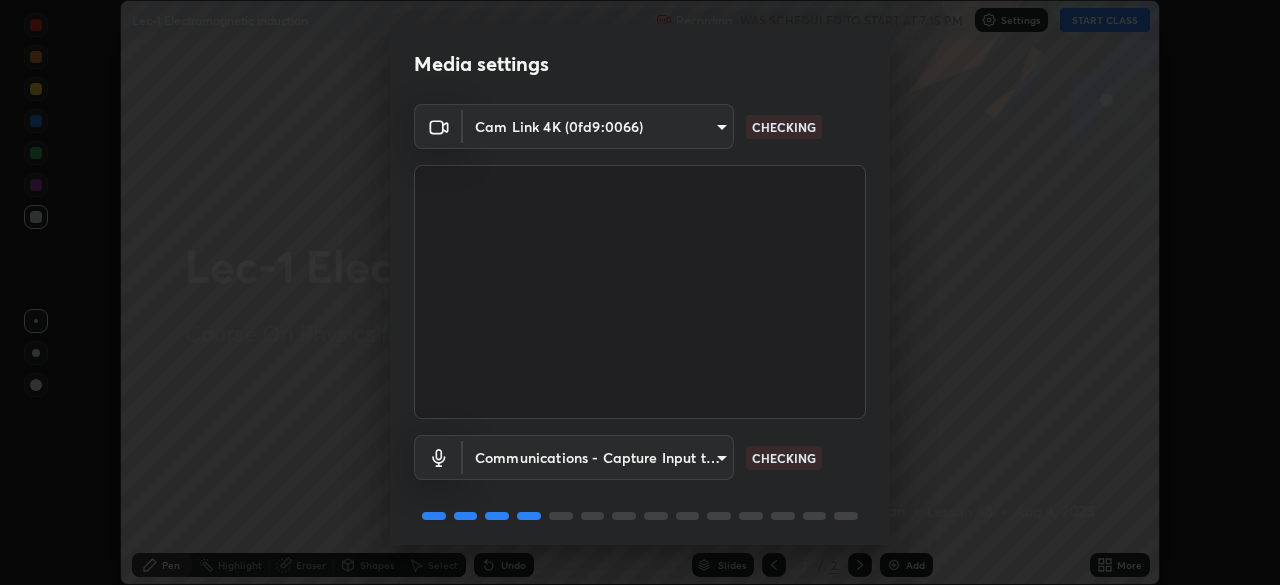 scroll, scrollTop: 71, scrollLeft: 0, axis: vertical 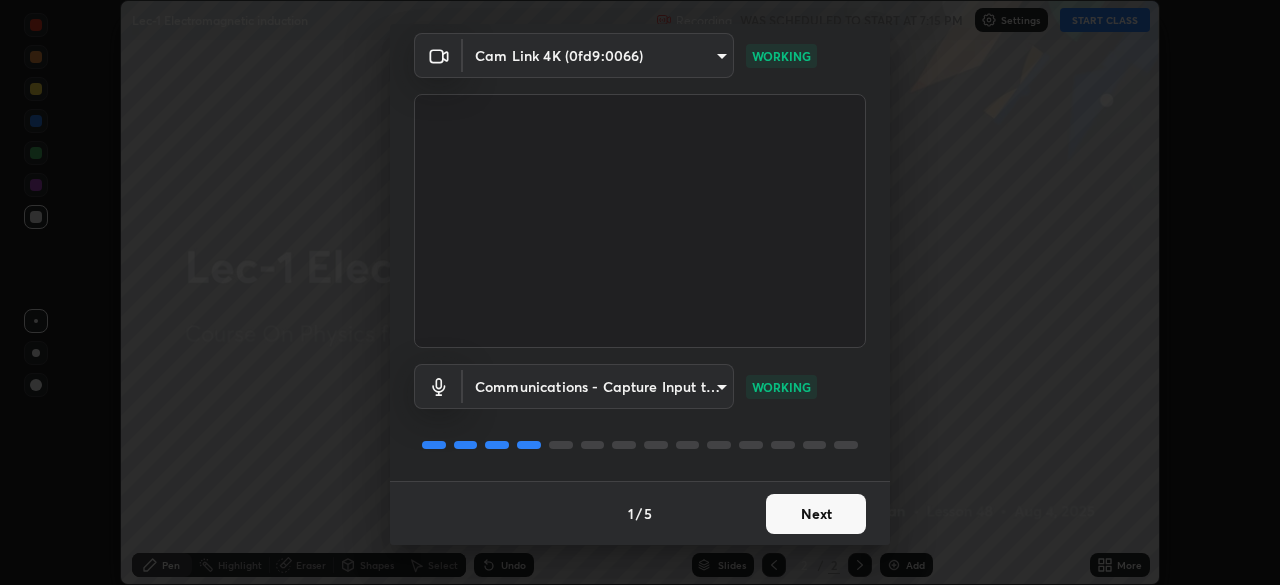 click on "Next" at bounding box center (816, 514) 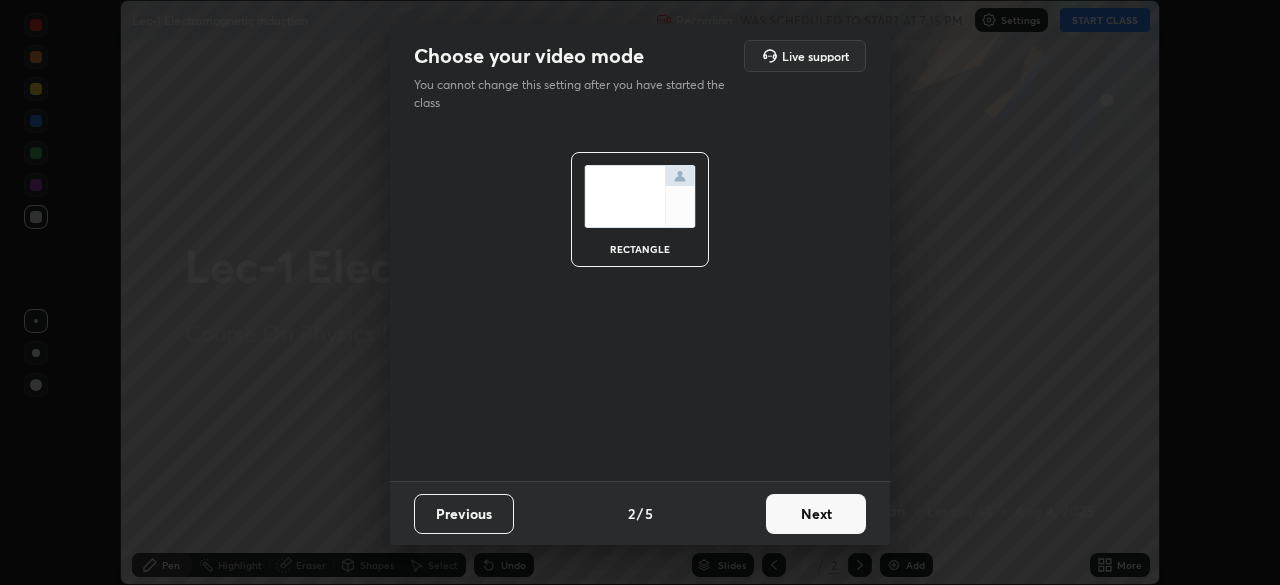 scroll, scrollTop: 0, scrollLeft: 0, axis: both 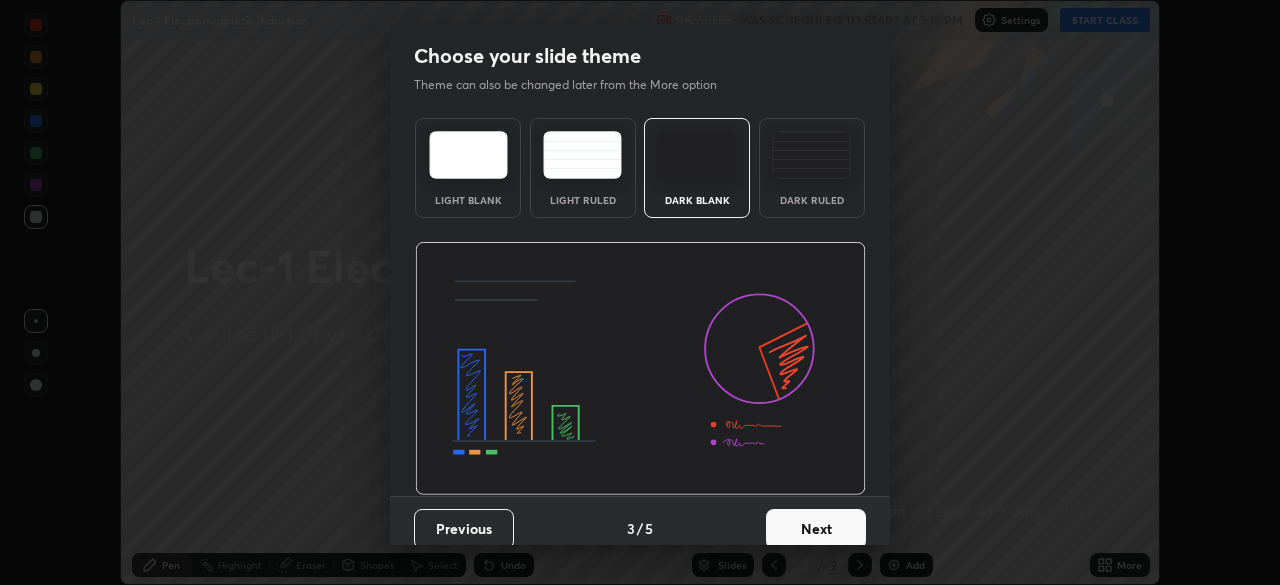 click on "Next" at bounding box center (816, 529) 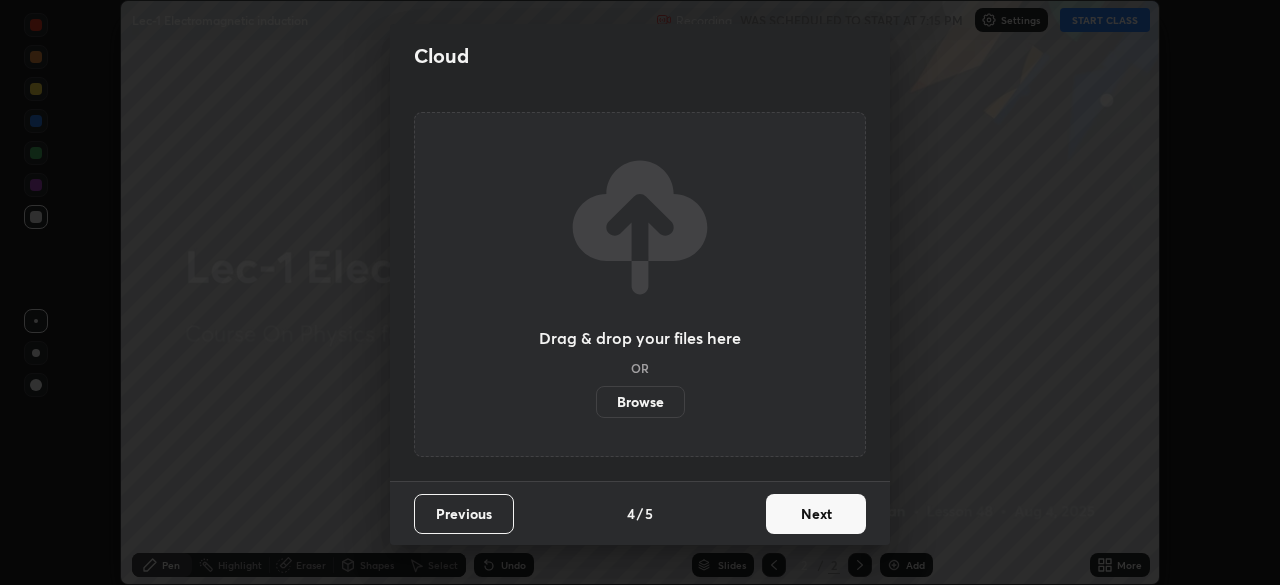 click on "Next" at bounding box center (816, 514) 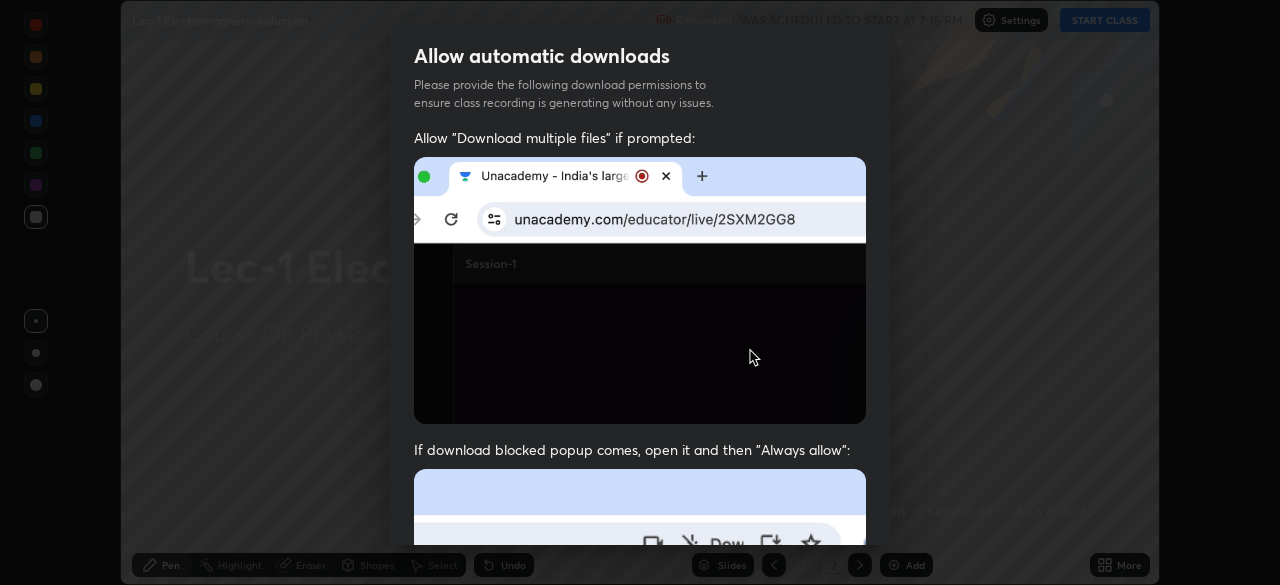 click at bounding box center (640, 687) 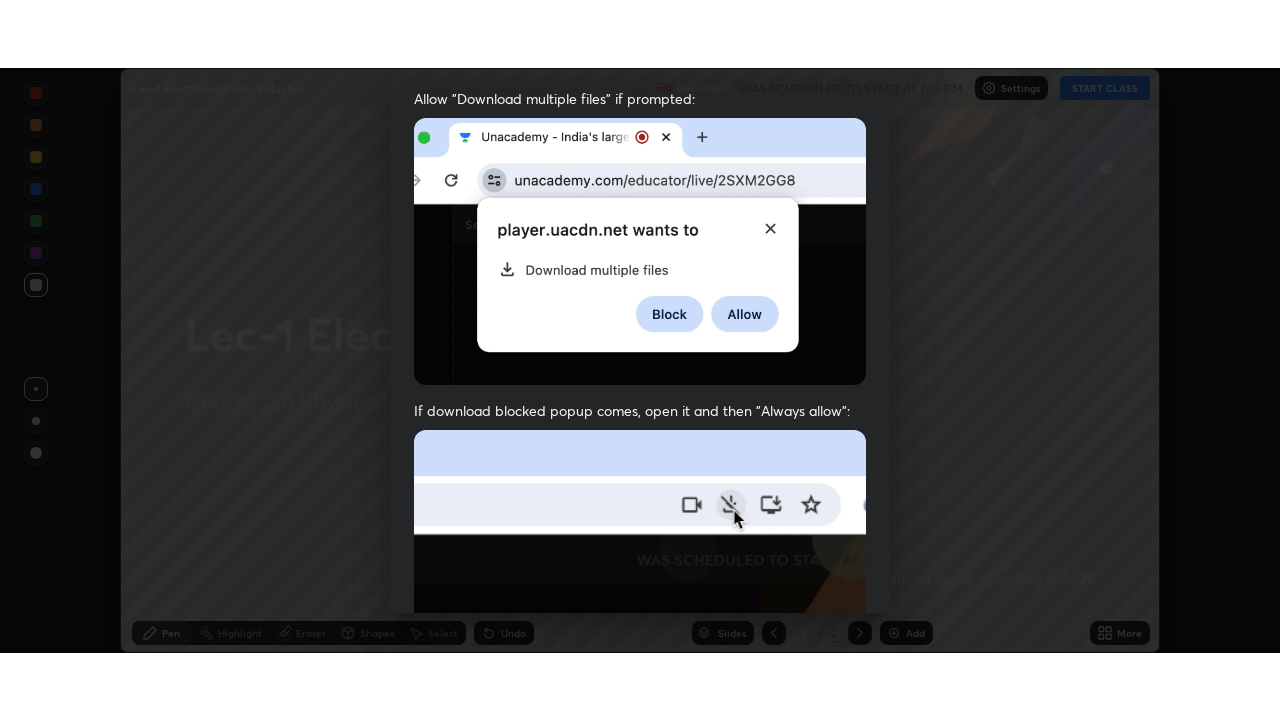 scroll, scrollTop: 479, scrollLeft: 0, axis: vertical 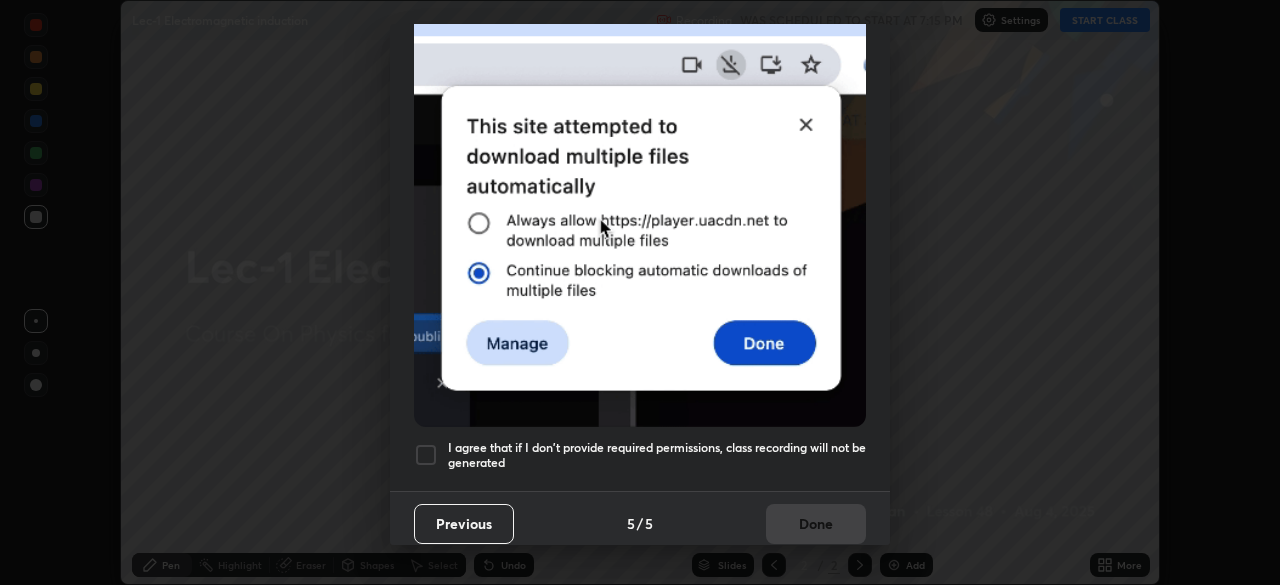 click at bounding box center (426, 455) 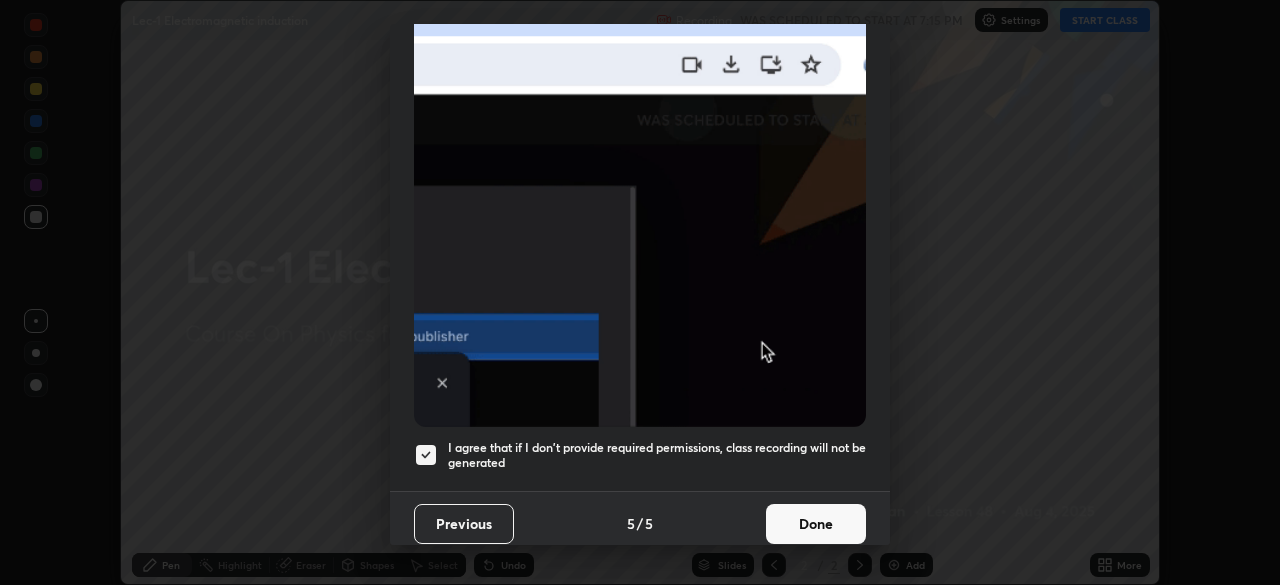 click on "Done" at bounding box center (816, 524) 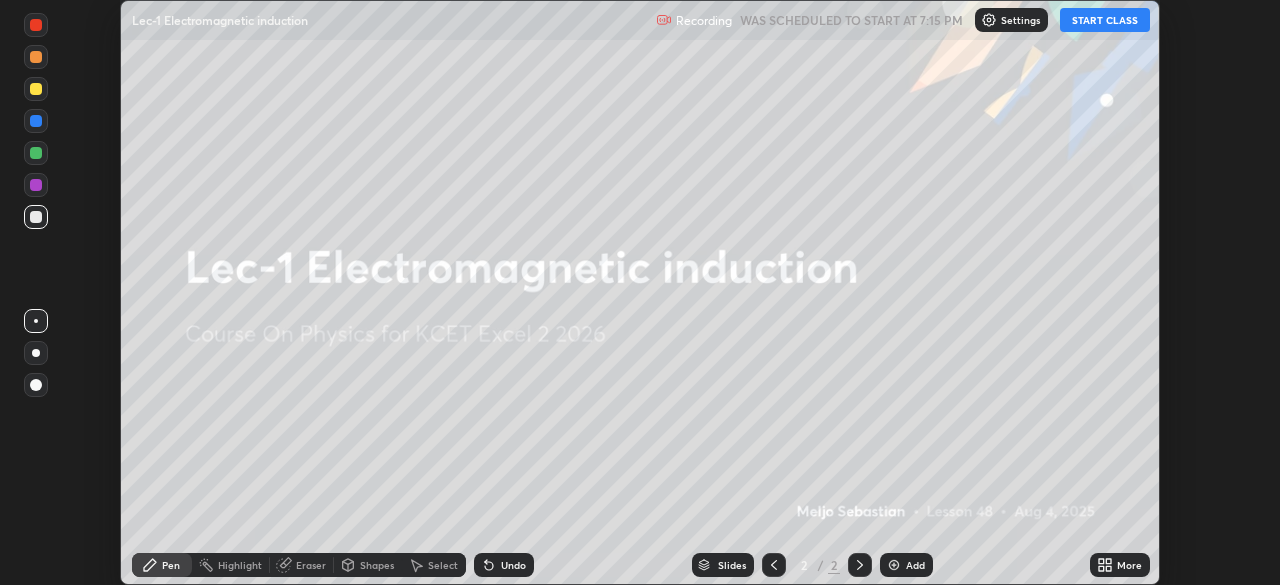 click on "START CLASS" at bounding box center (1105, 20) 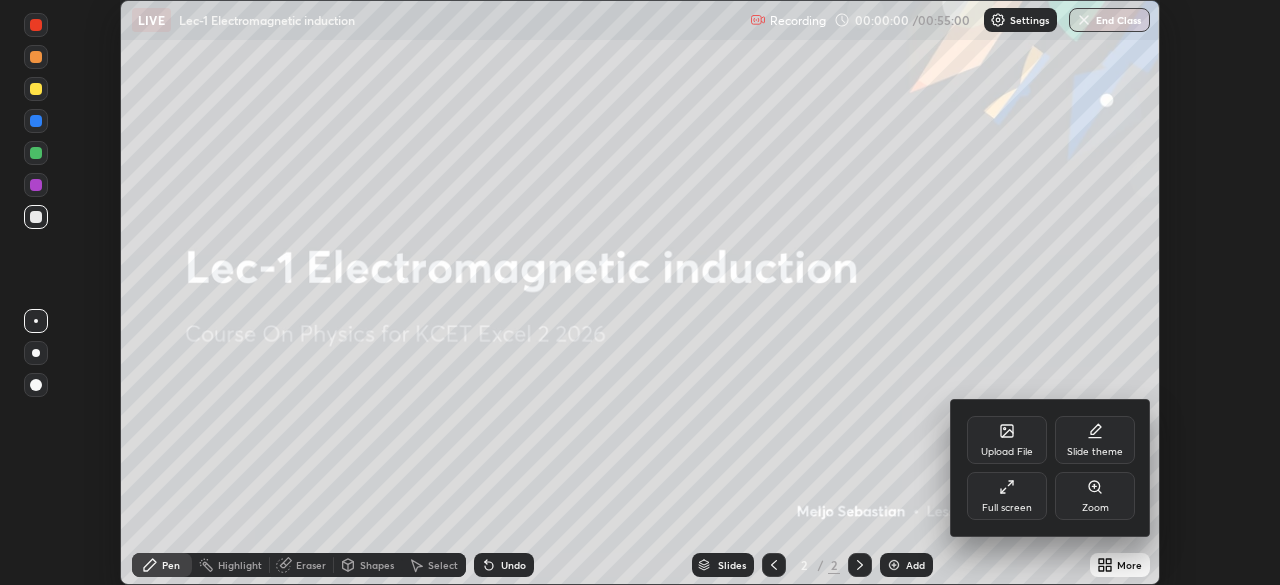 click 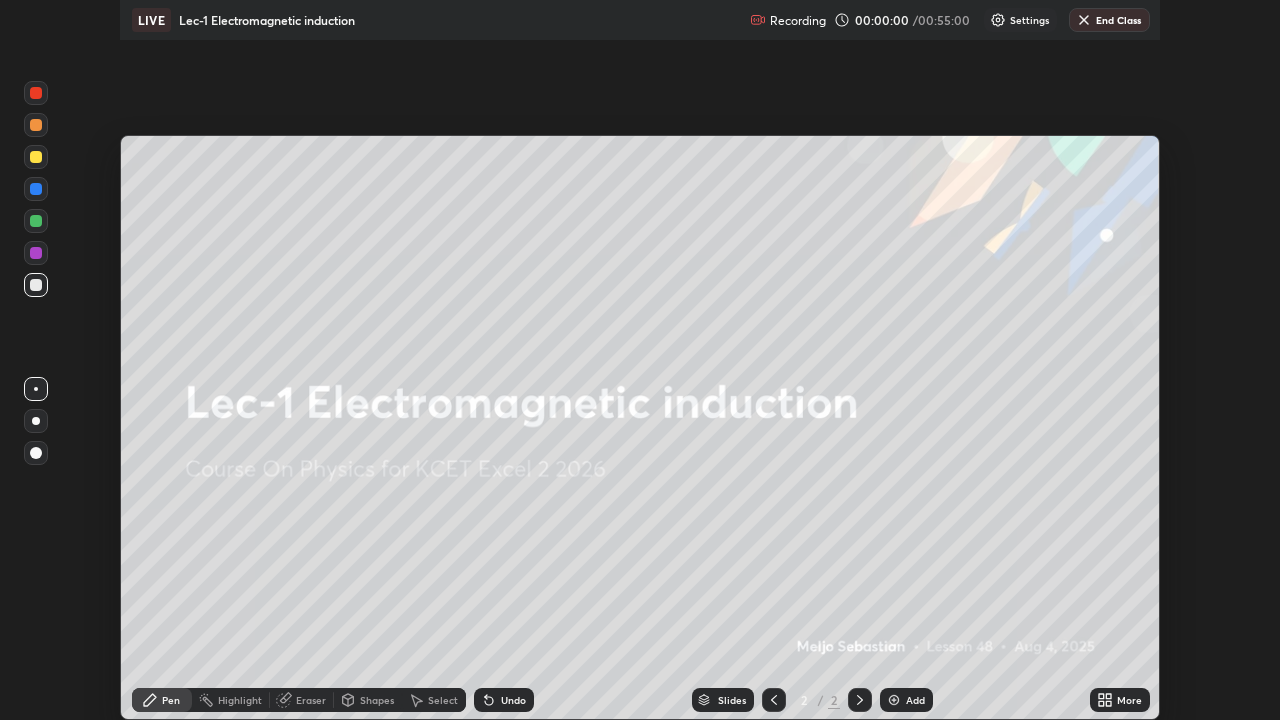 scroll, scrollTop: 99280, scrollLeft: 98720, axis: both 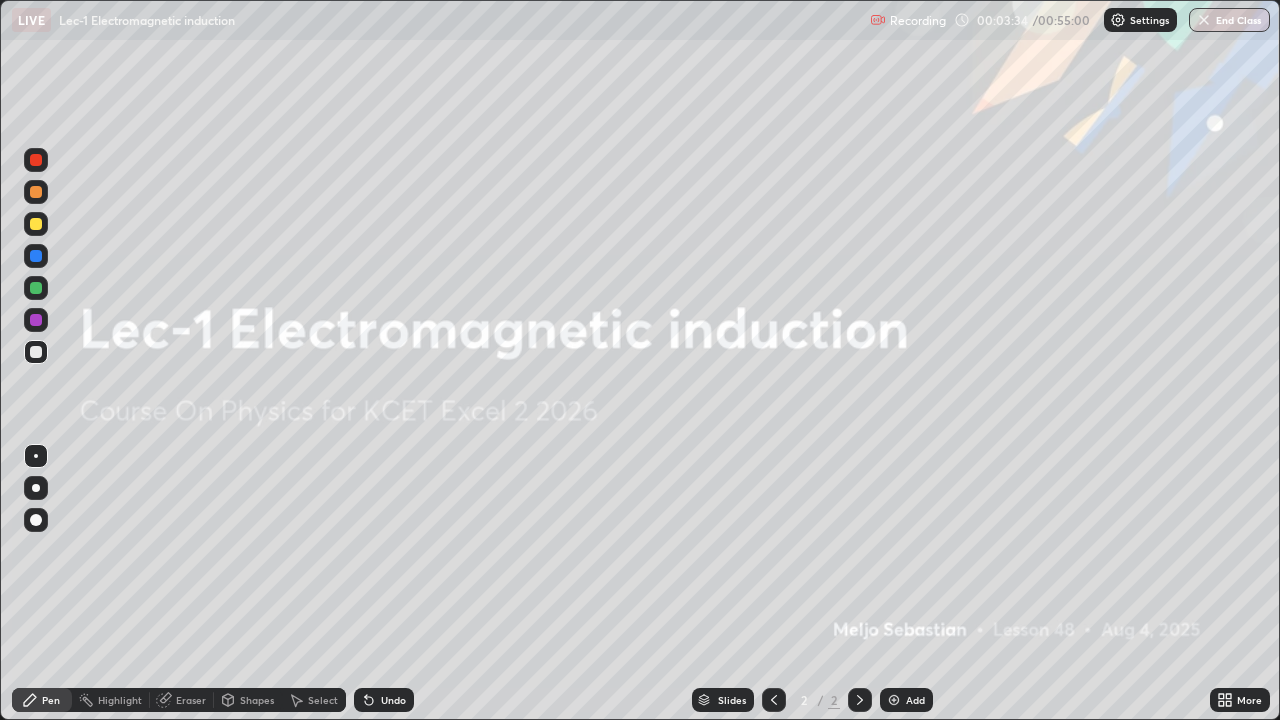 click on "Add" at bounding box center (915, 700) 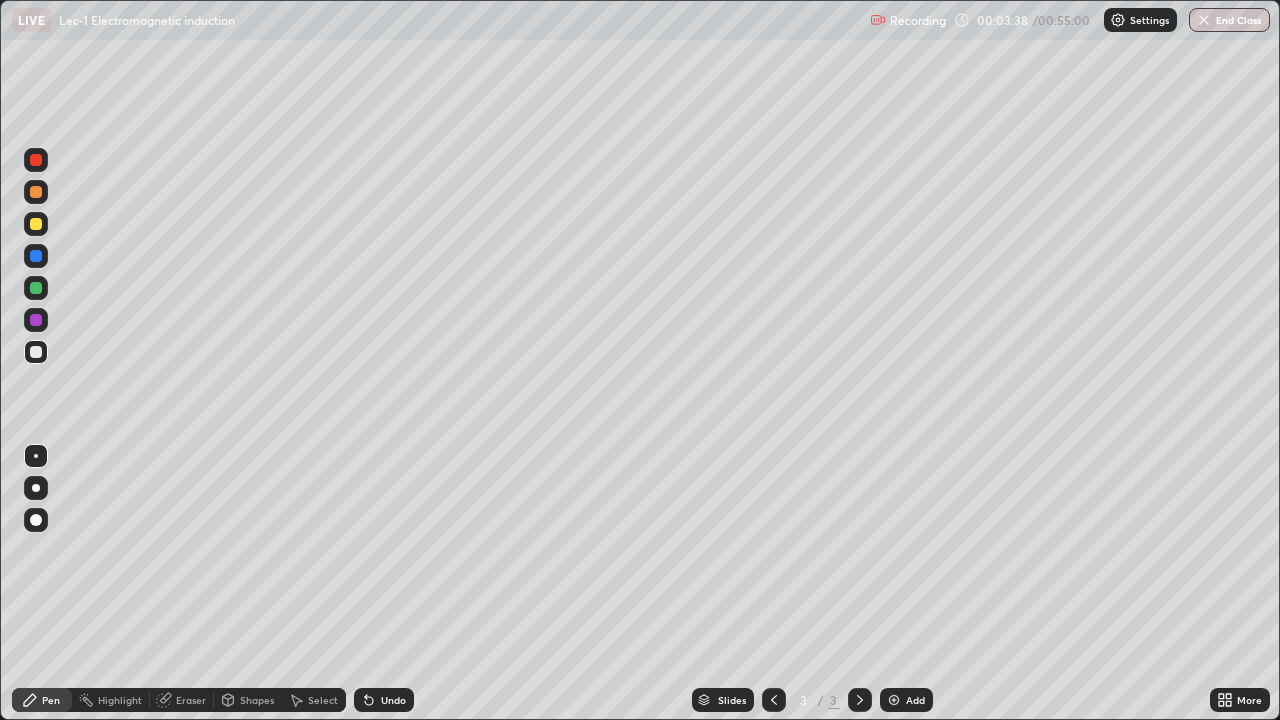 click at bounding box center (36, 224) 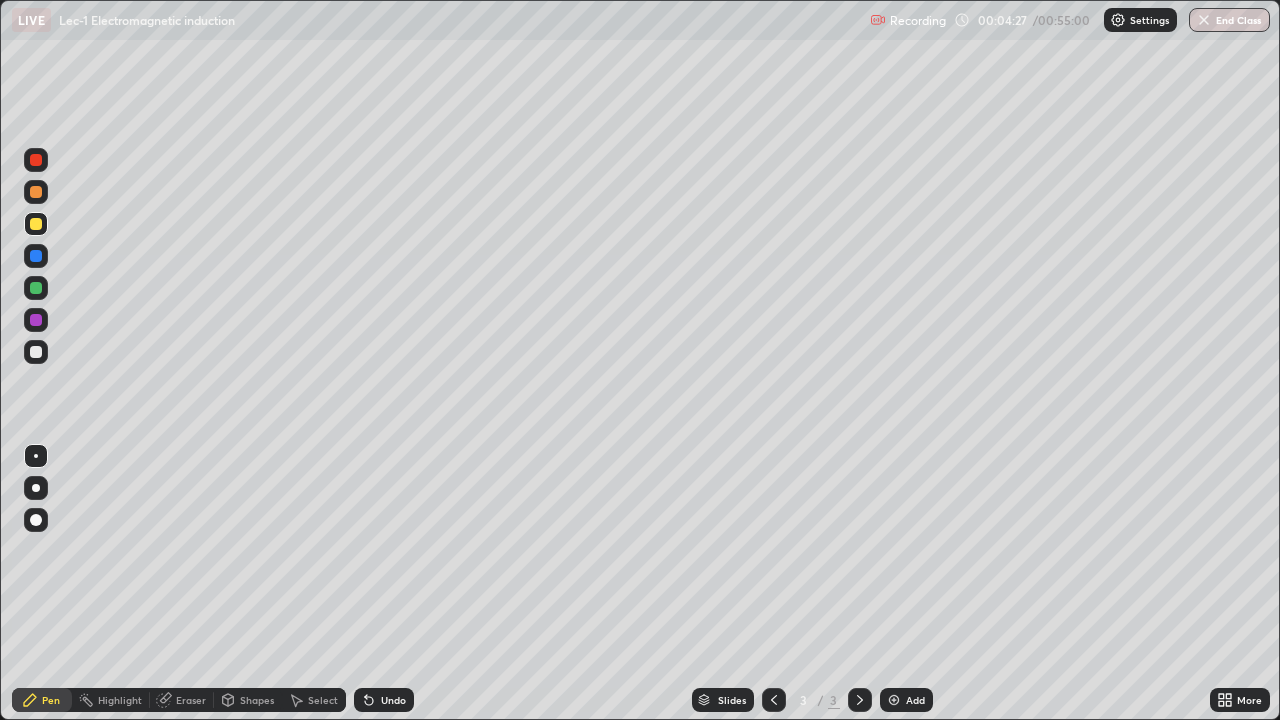 click on "Undo" at bounding box center (393, 700) 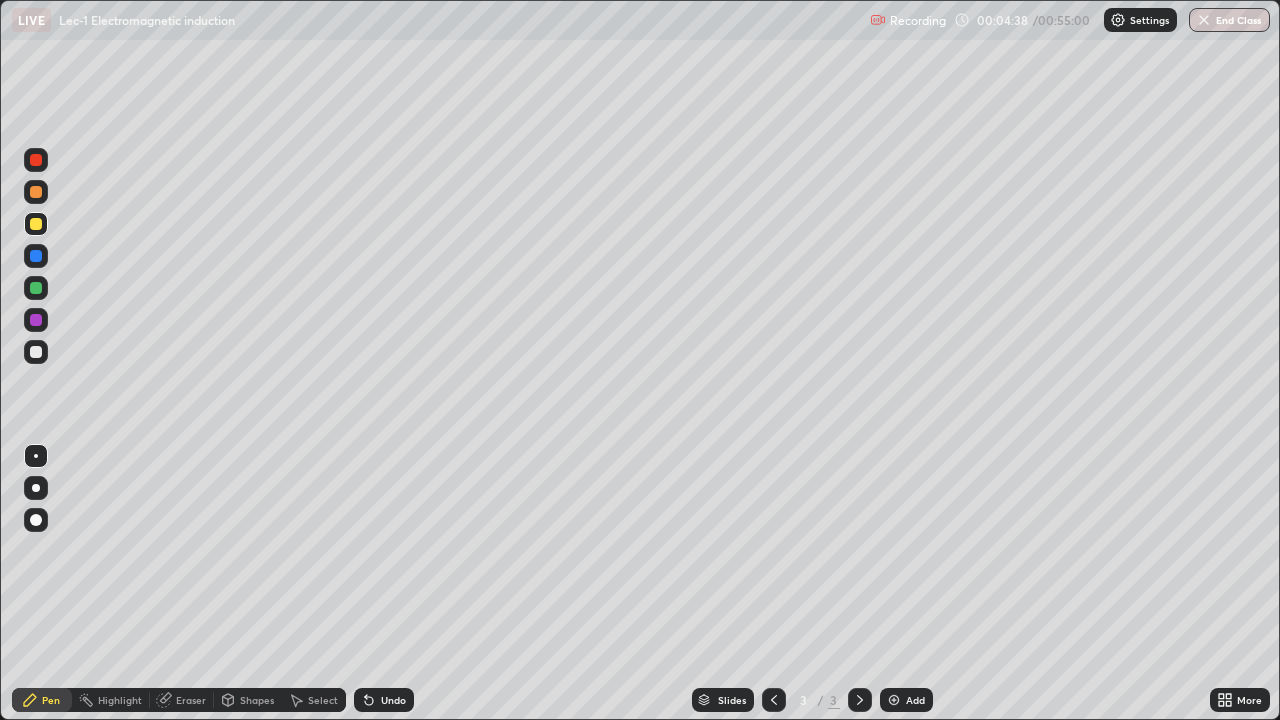 click 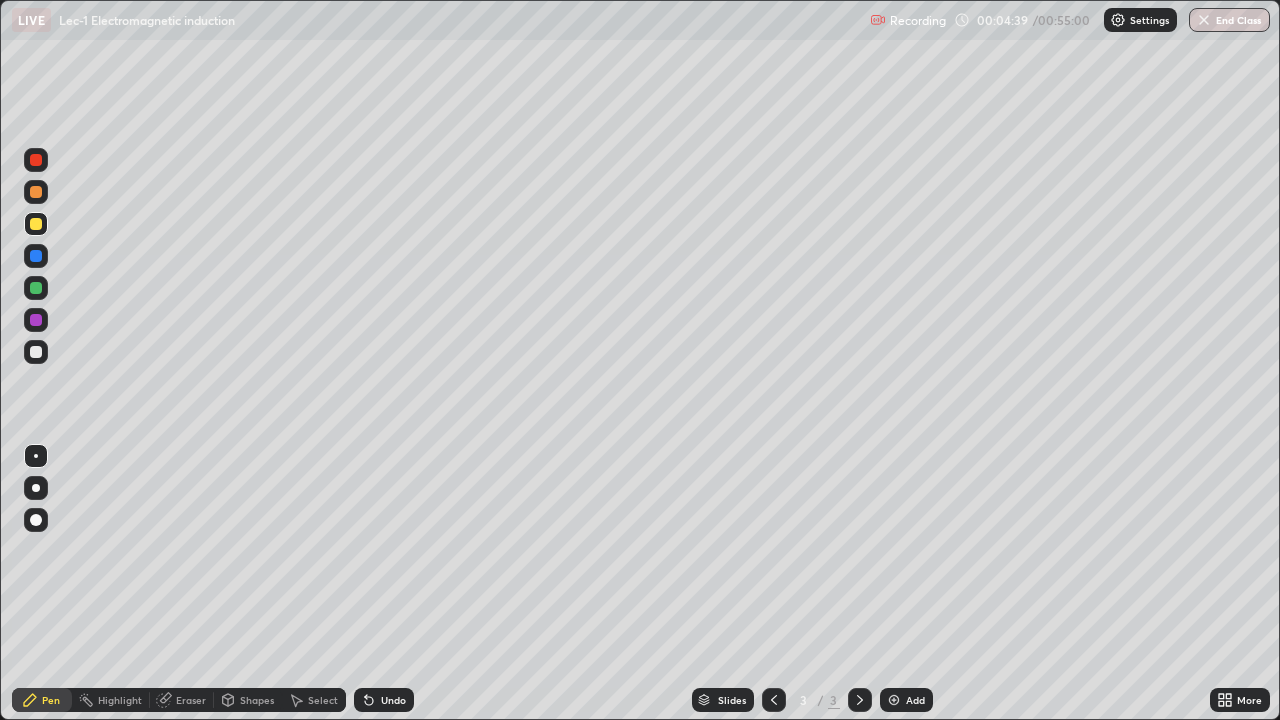 click on "Undo" at bounding box center [384, 700] 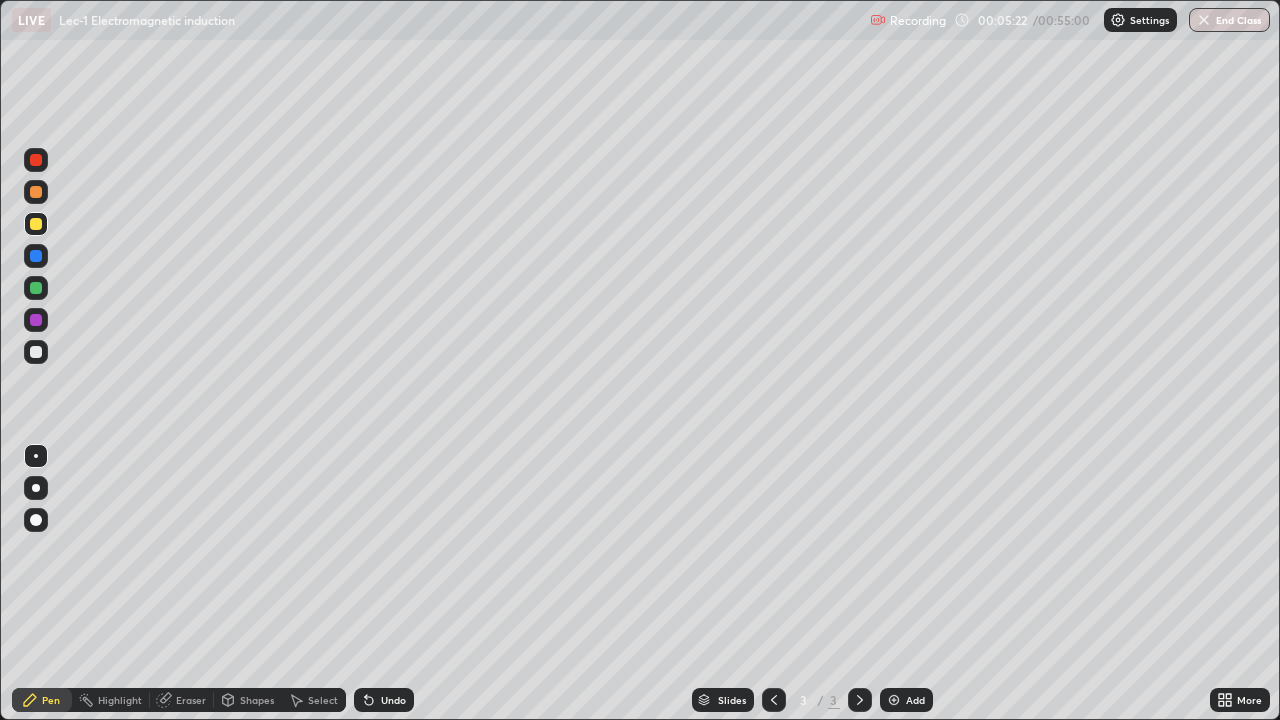 click 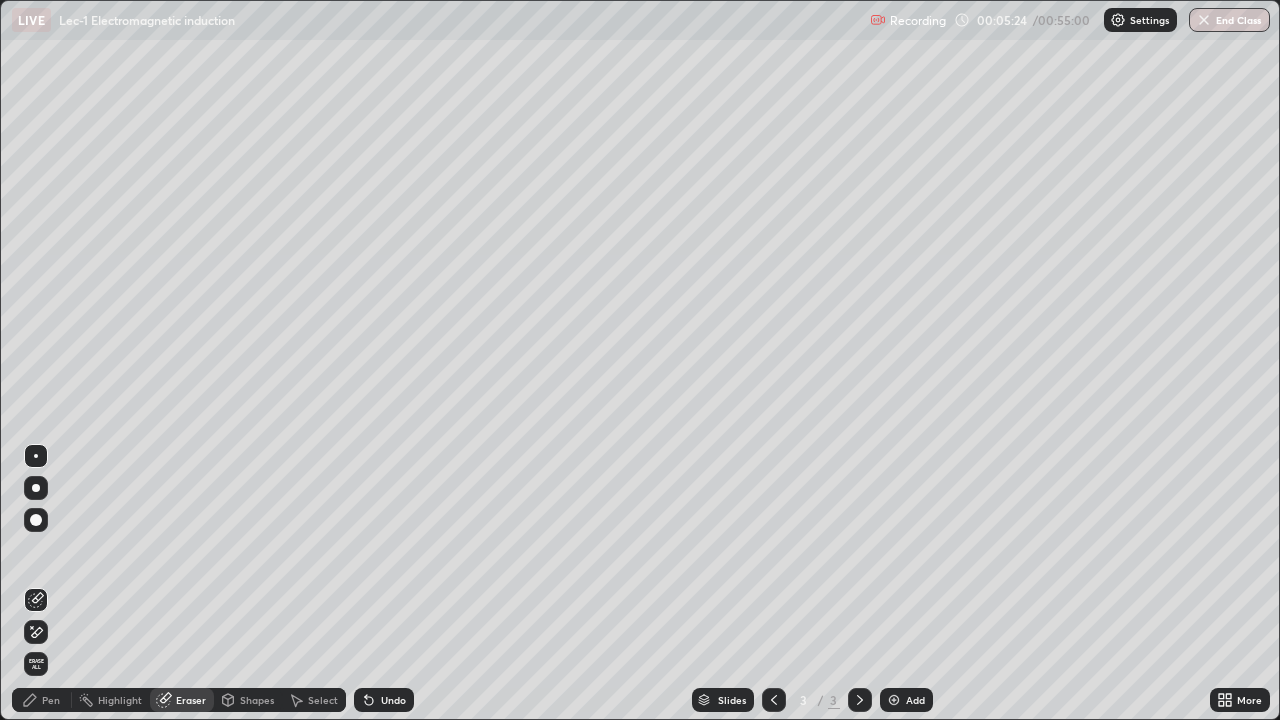 click on "Pen" at bounding box center [51, 700] 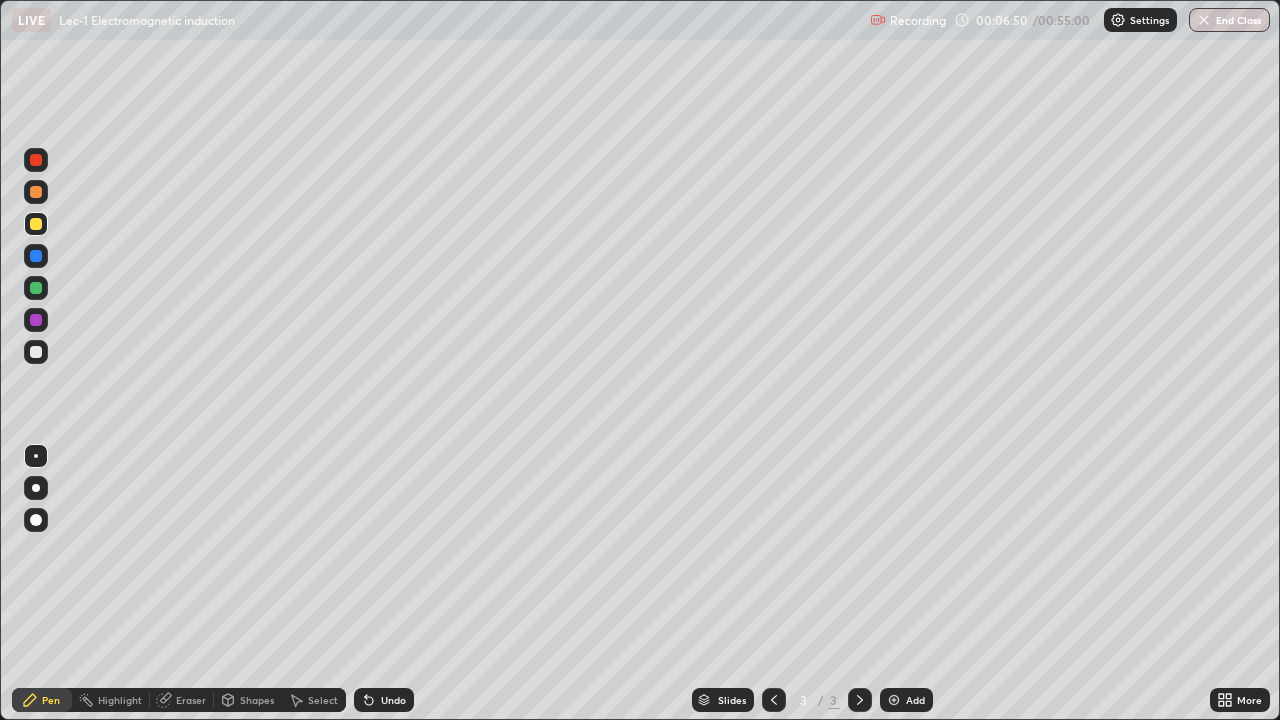 click at bounding box center [36, 288] 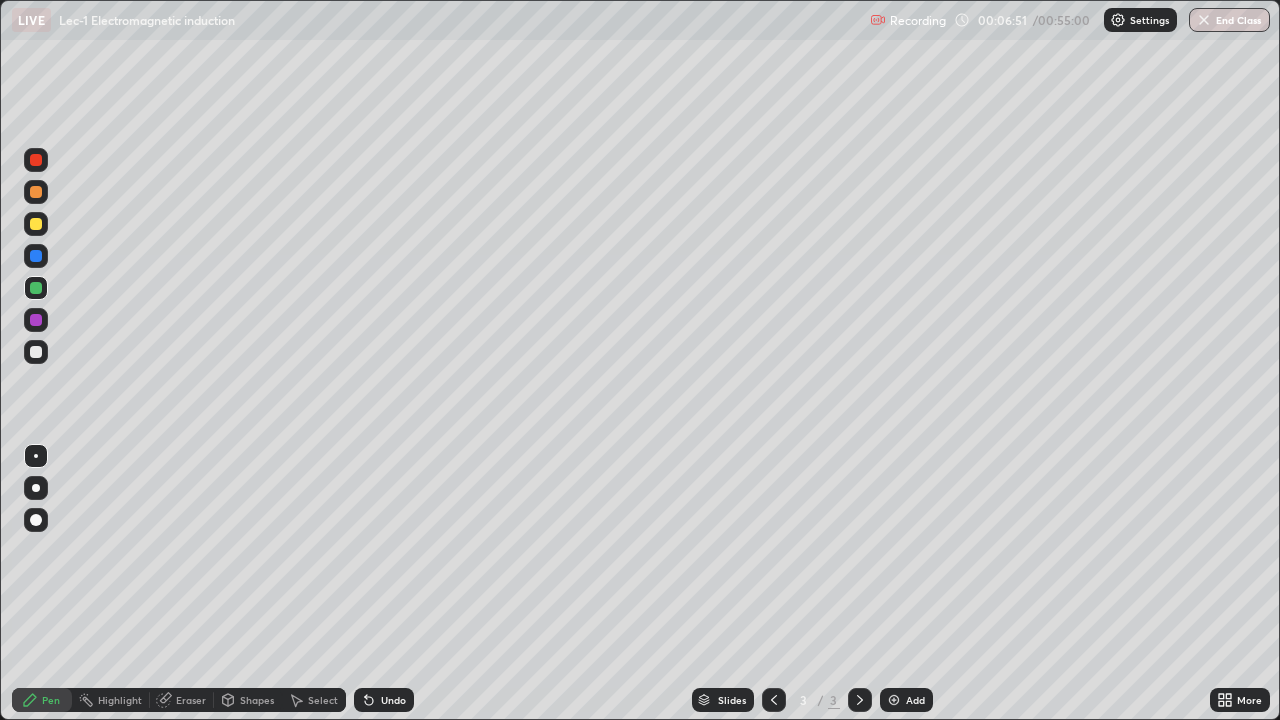 click on "Shapes" at bounding box center [257, 700] 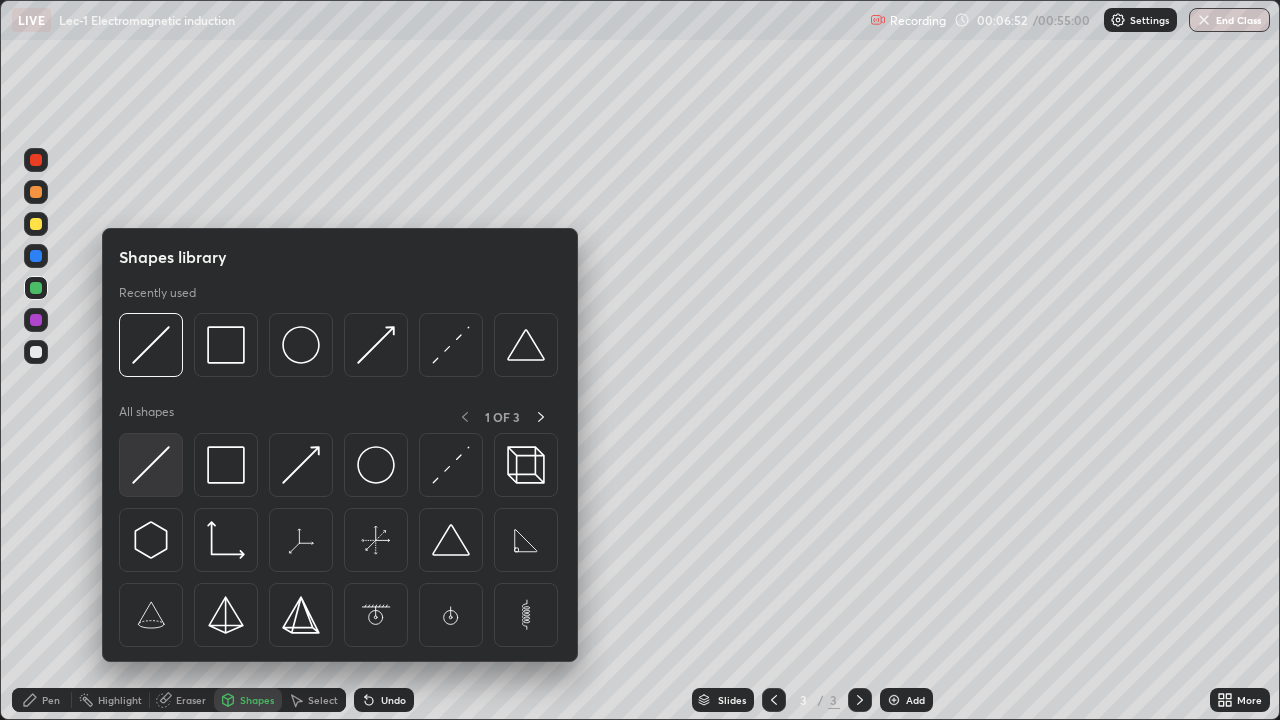 click at bounding box center (151, 465) 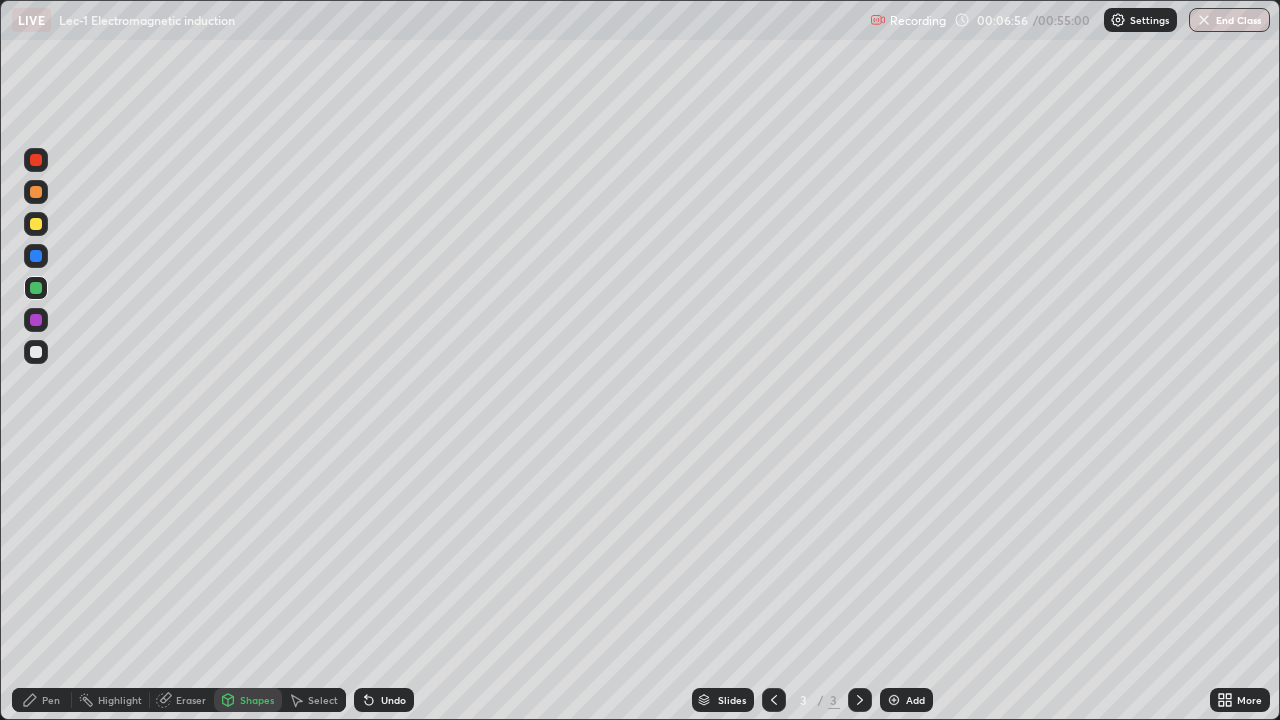 click on "Pen" at bounding box center [42, 700] 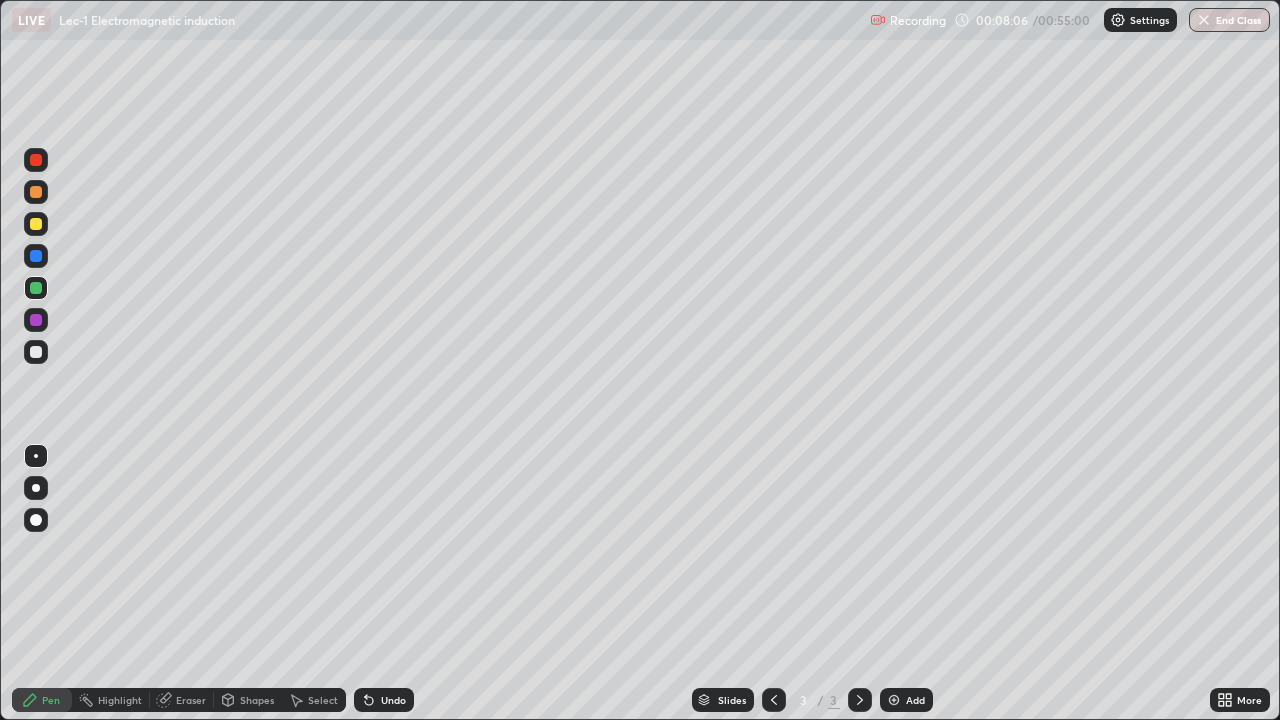 click on "Undo" at bounding box center [393, 700] 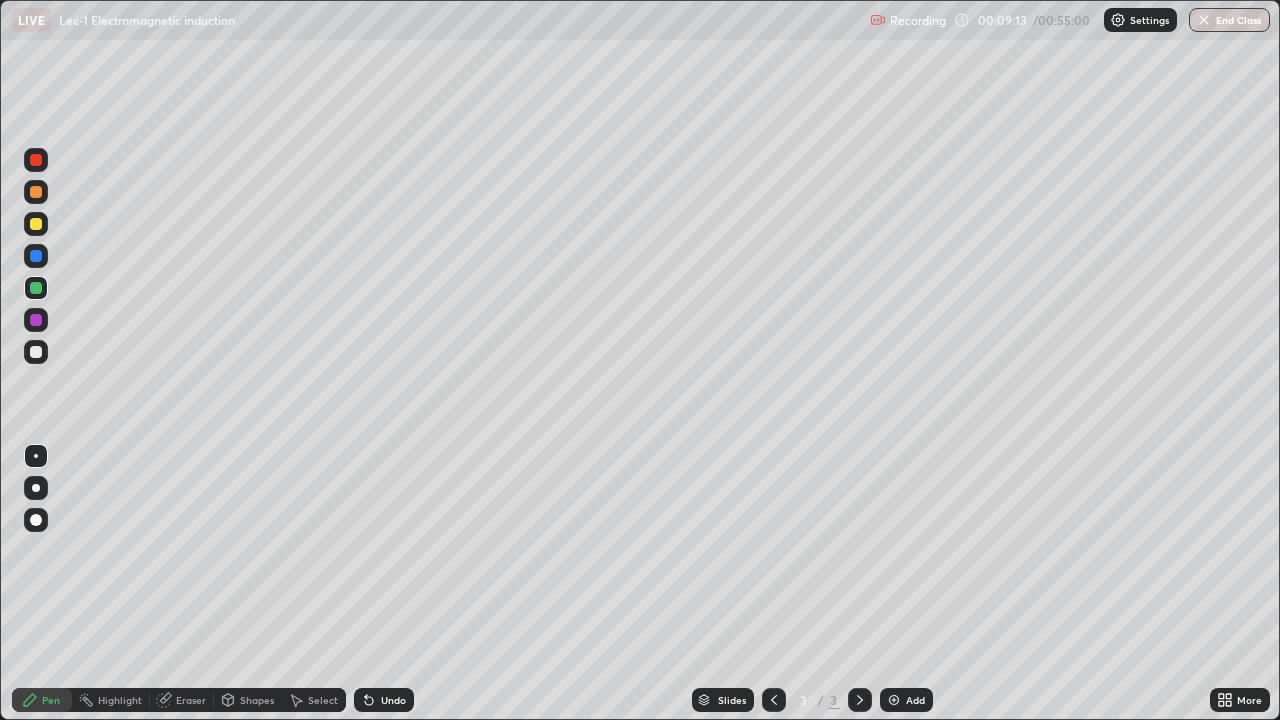 click on "Undo" at bounding box center [393, 700] 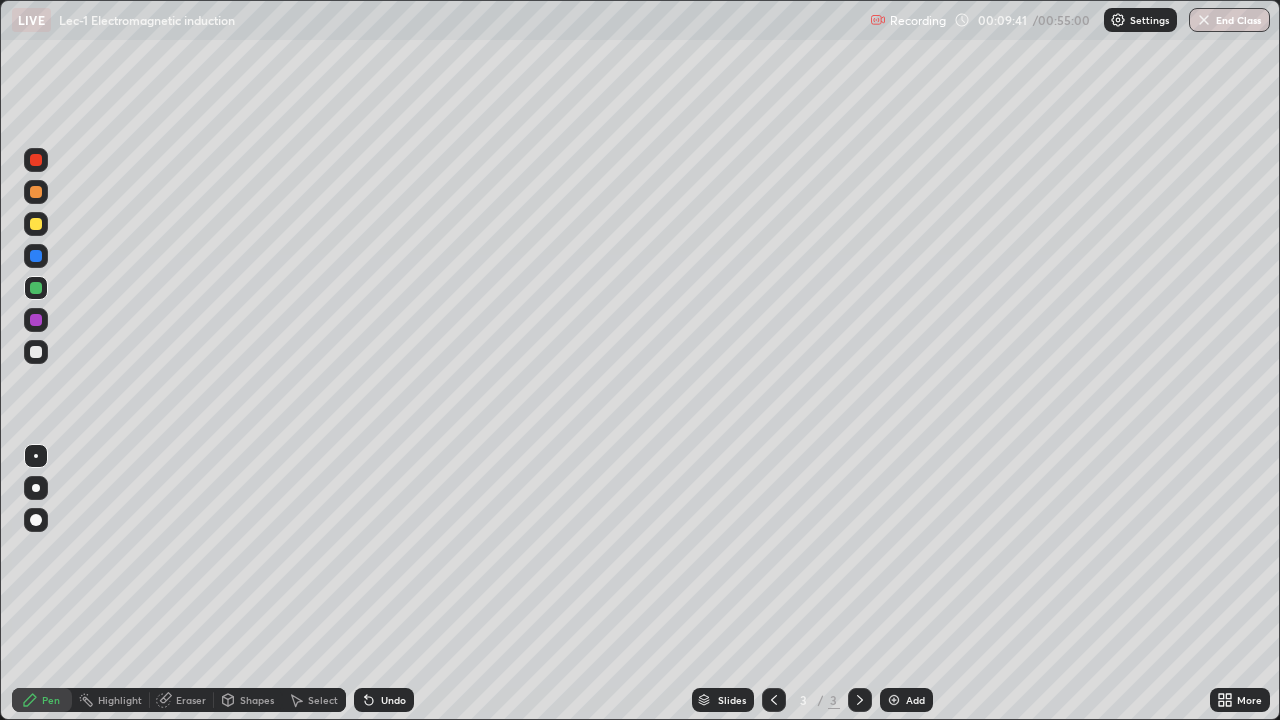 click on "Eraser" at bounding box center (191, 700) 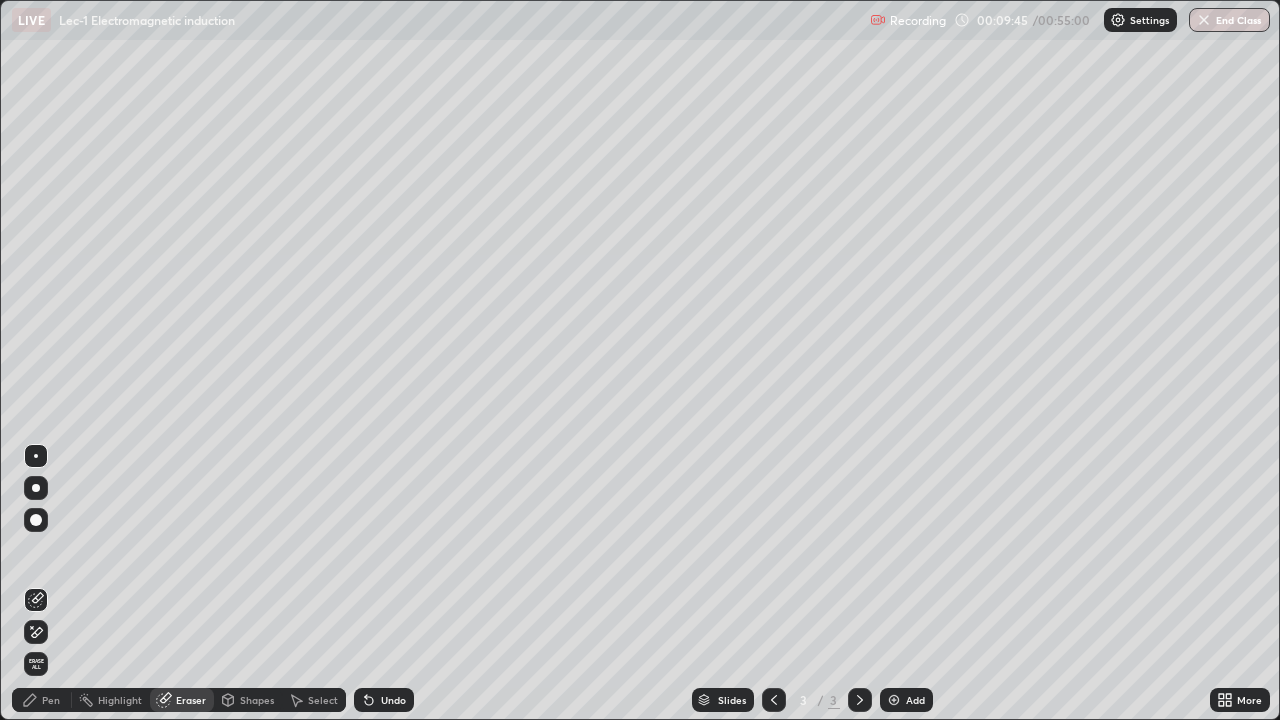 click 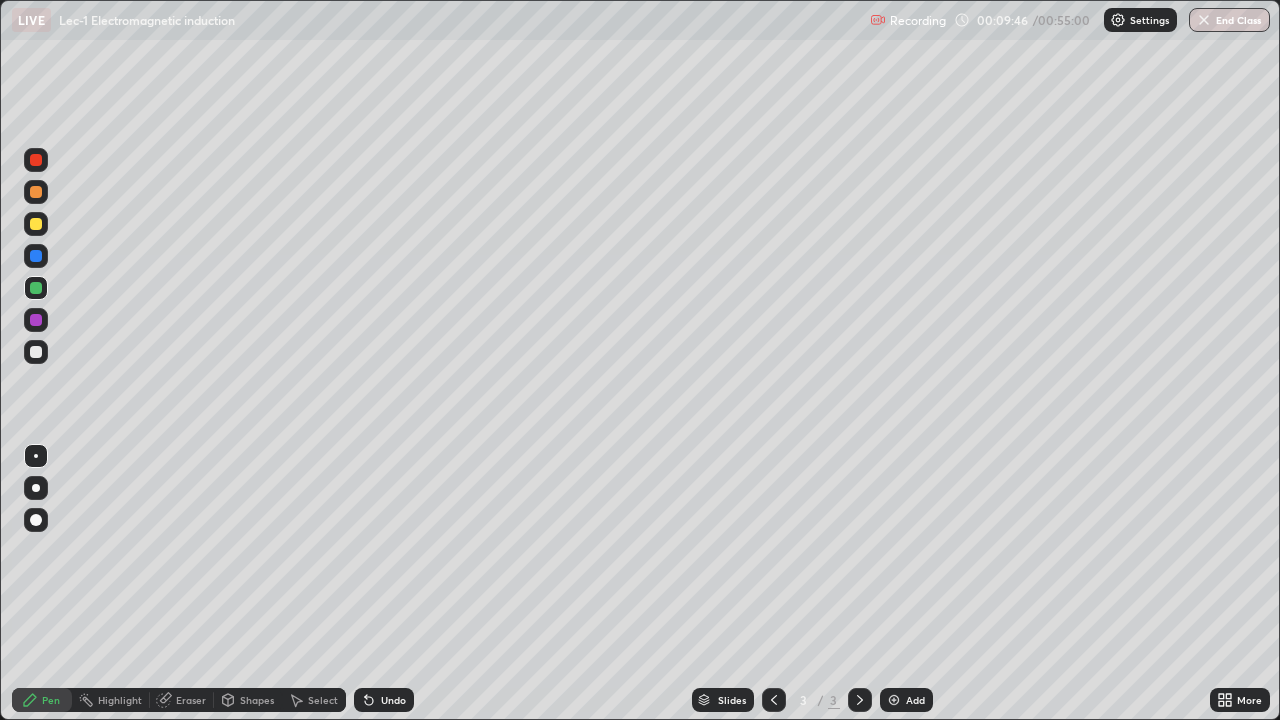 click at bounding box center (36, 224) 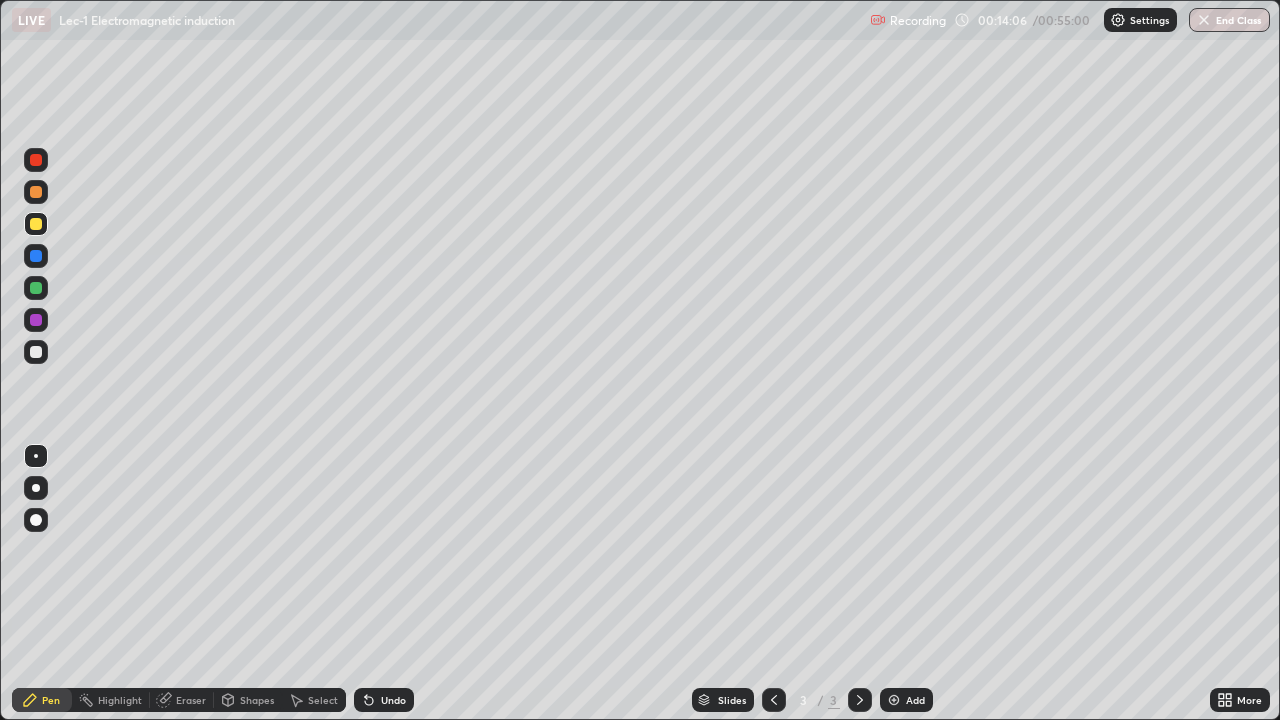 click at bounding box center [894, 700] 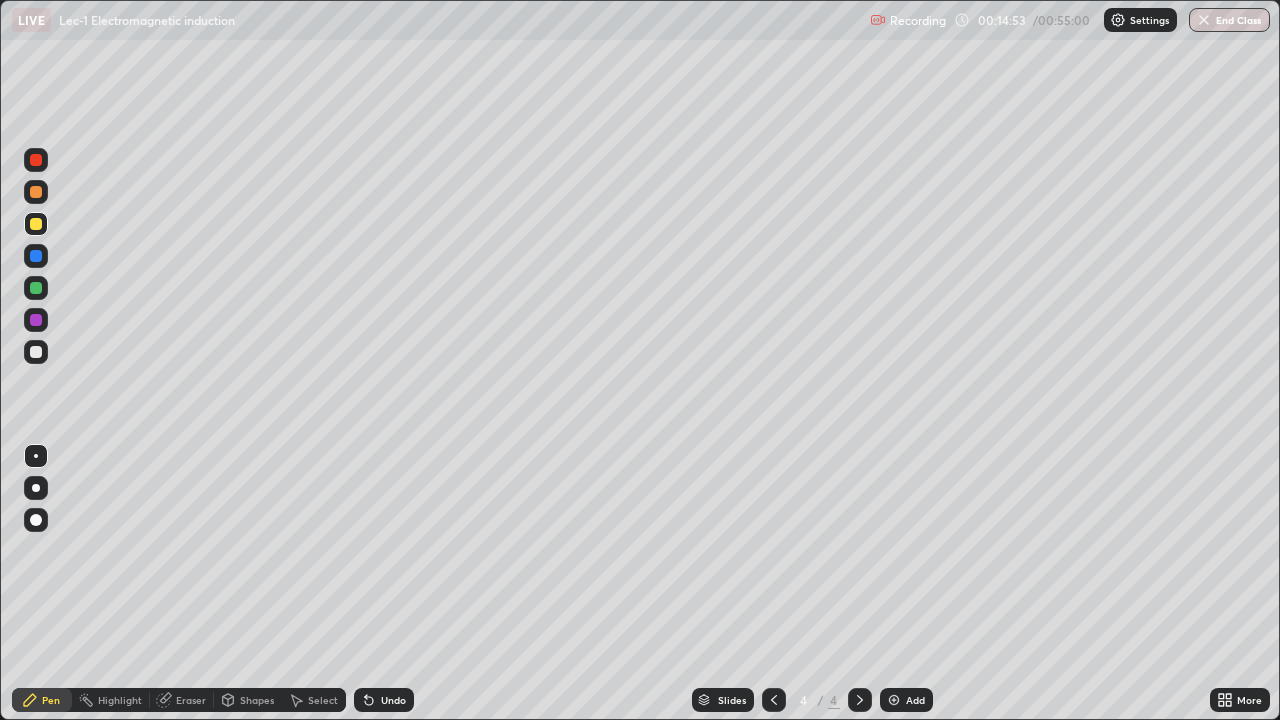 click on "Undo" at bounding box center (384, 700) 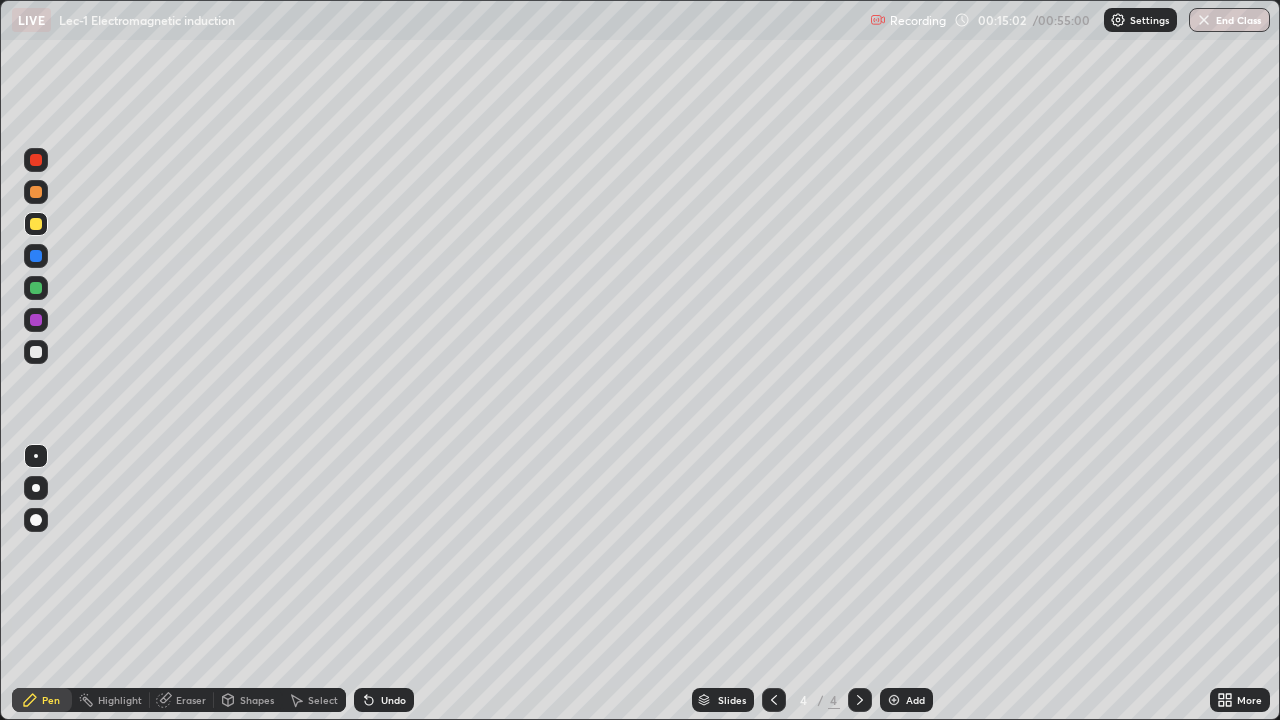 click on "Undo" at bounding box center (384, 700) 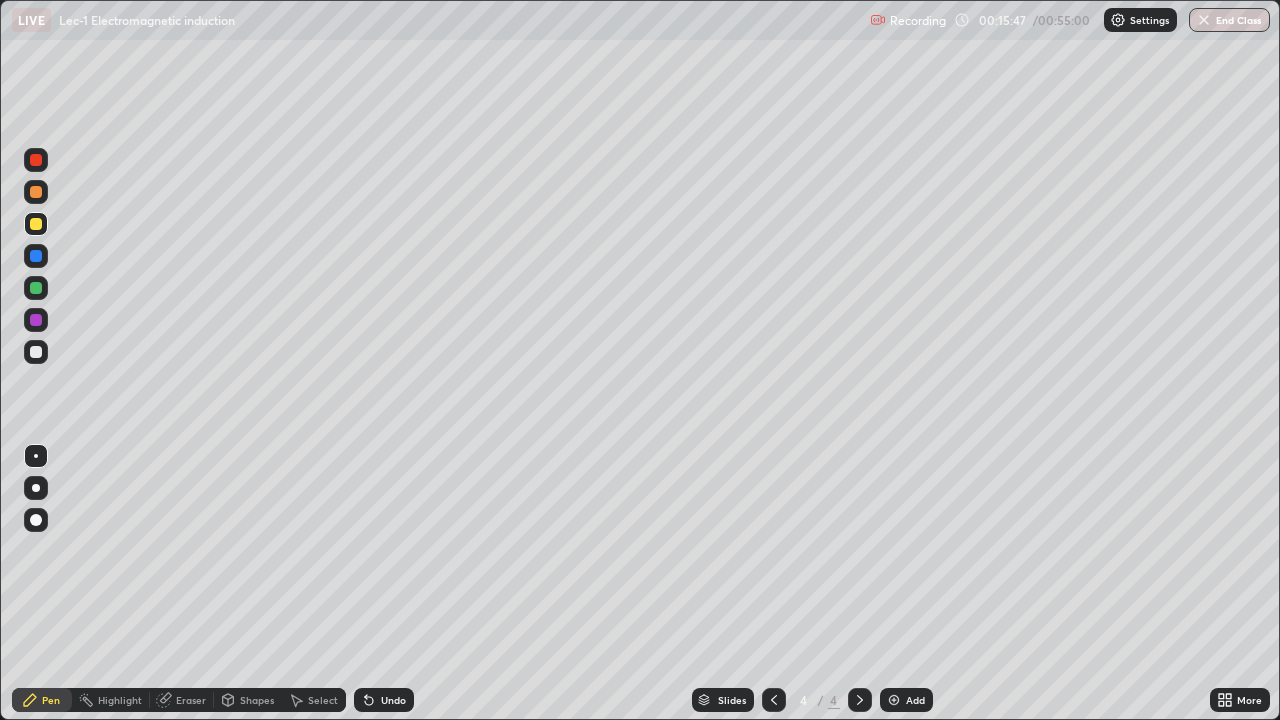 click 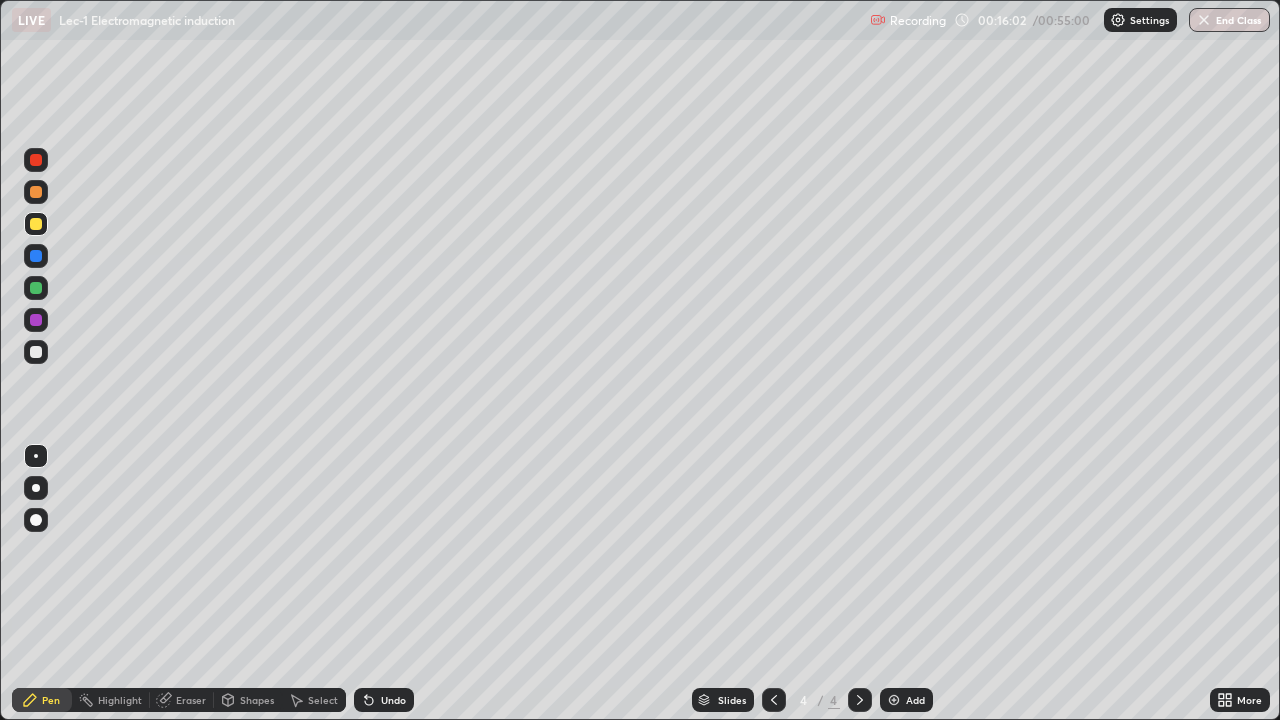 click on "Undo" at bounding box center [393, 700] 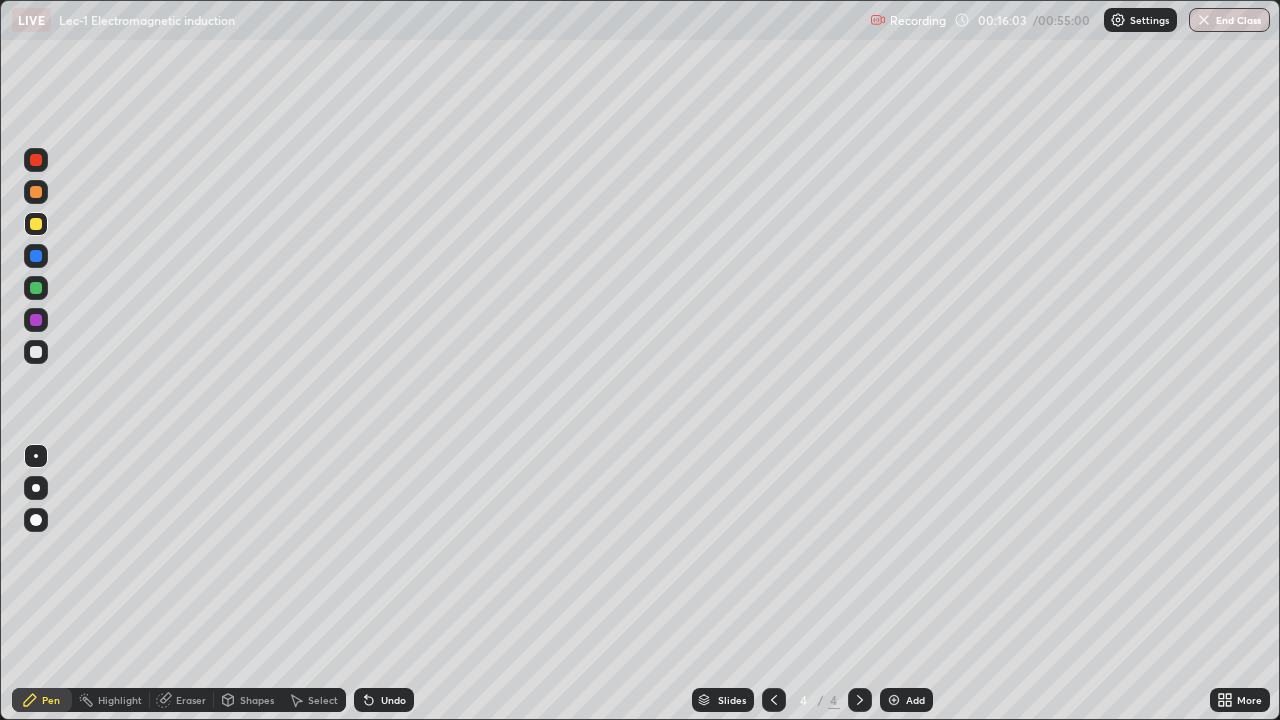 click on "Undo" at bounding box center [384, 700] 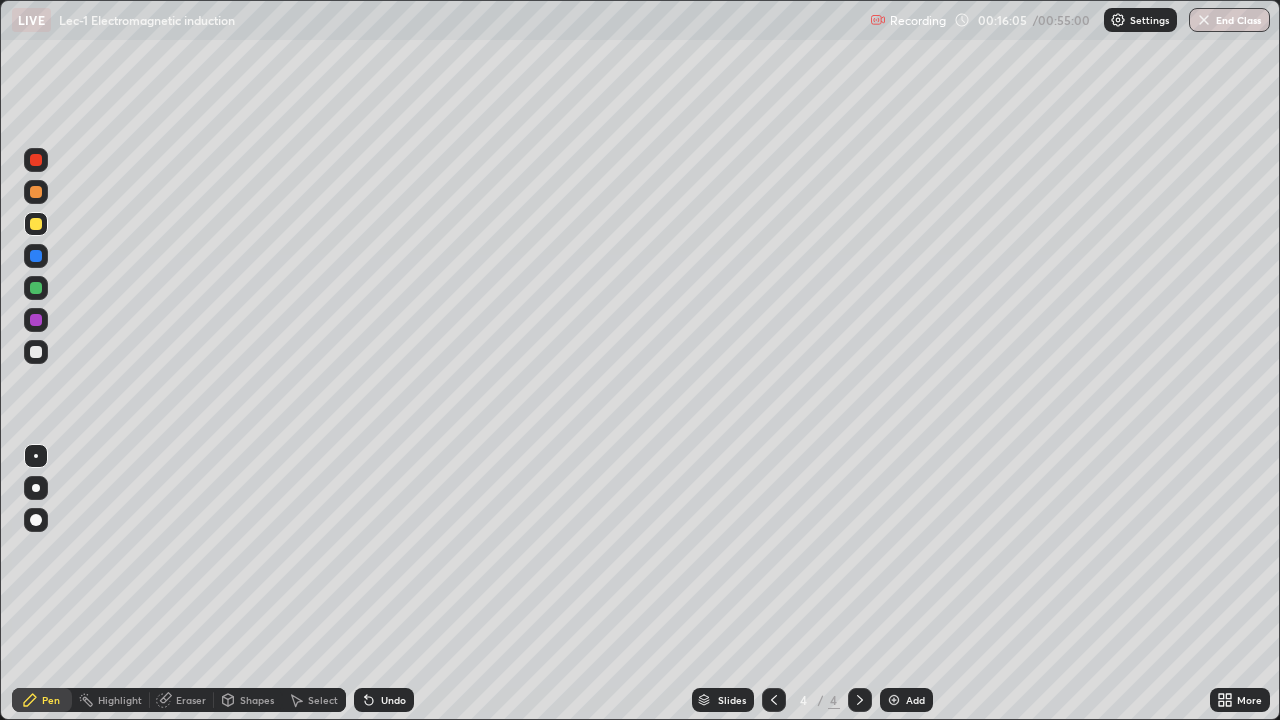 click on "Undo" at bounding box center (393, 700) 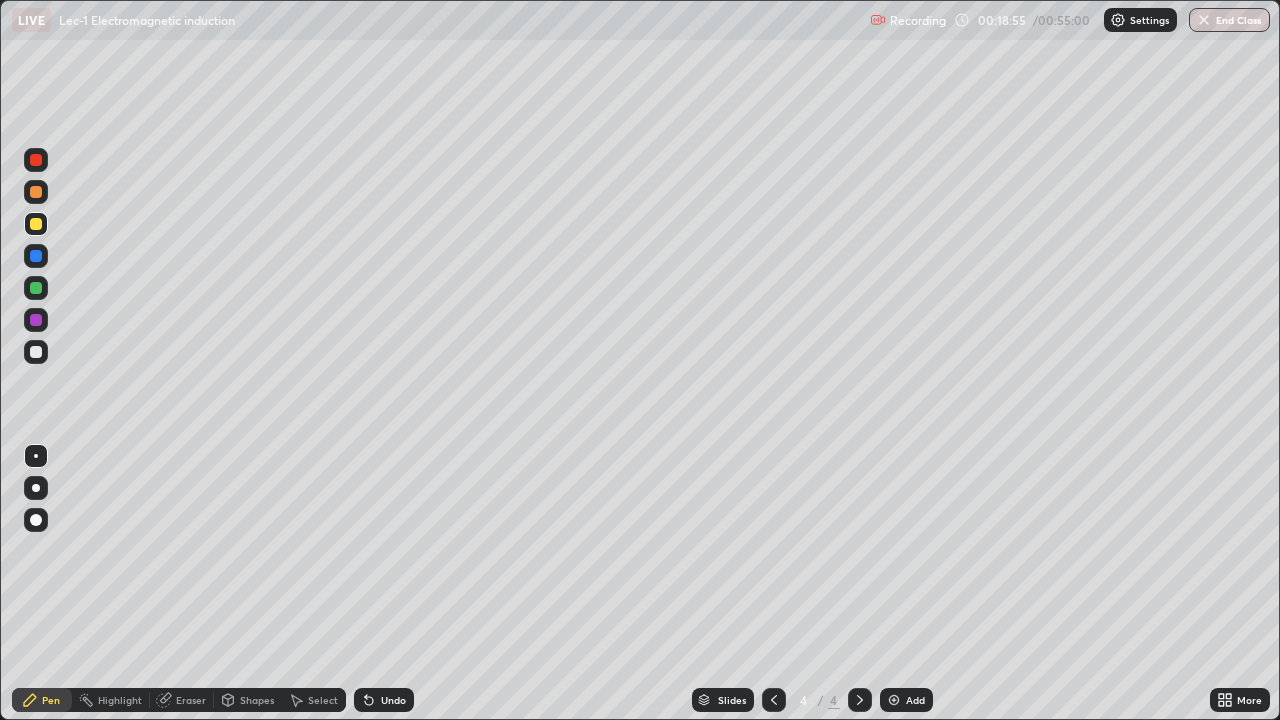 click on "Add" at bounding box center [915, 700] 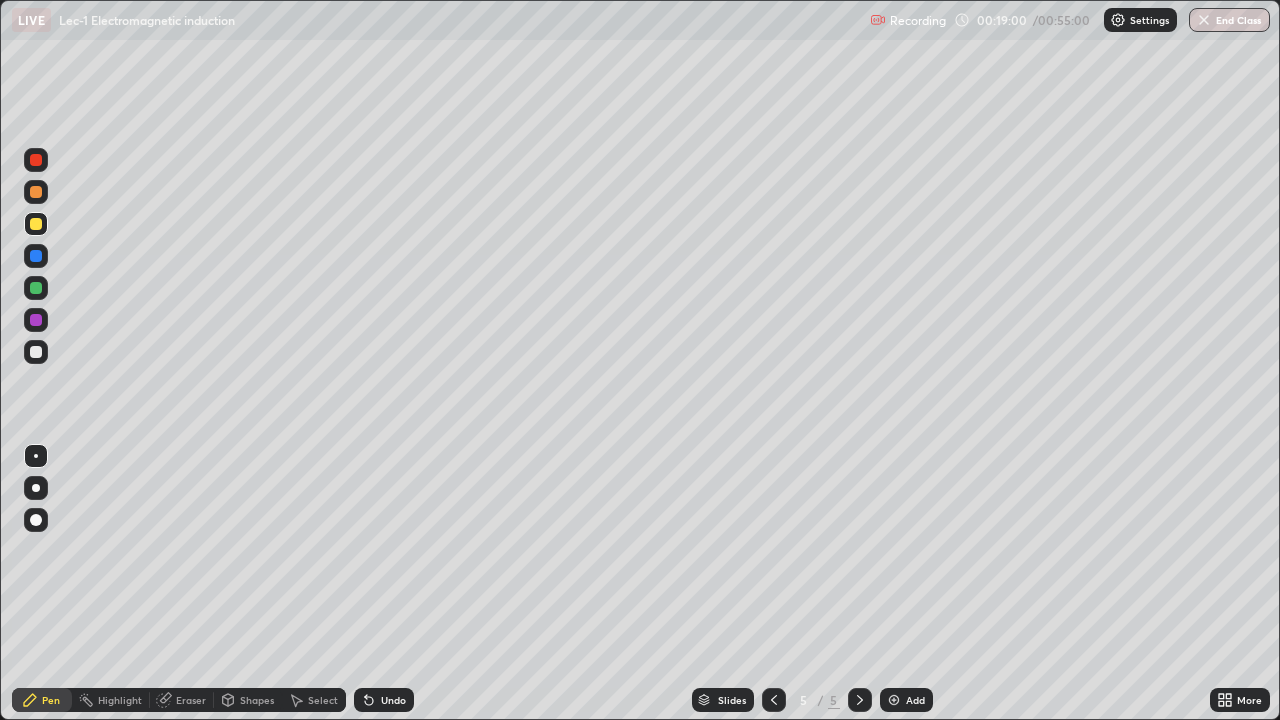 click at bounding box center (36, 288) 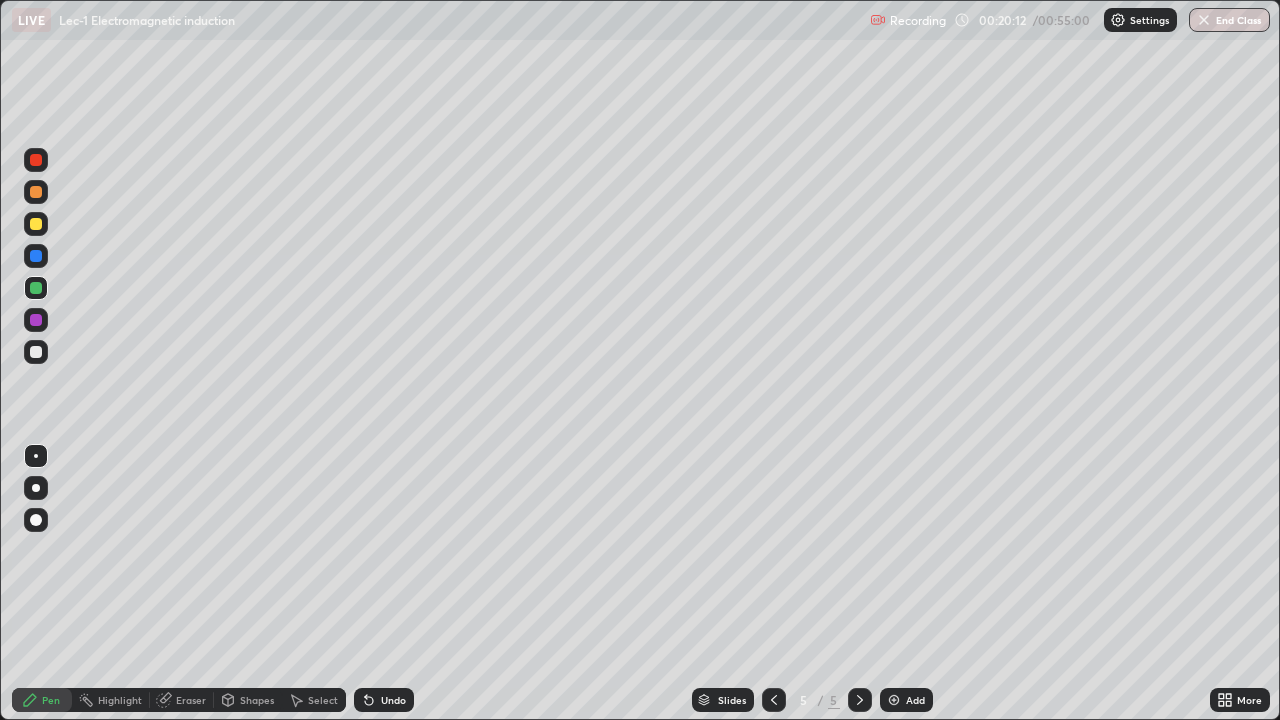 click at bounding box center (36, 224) 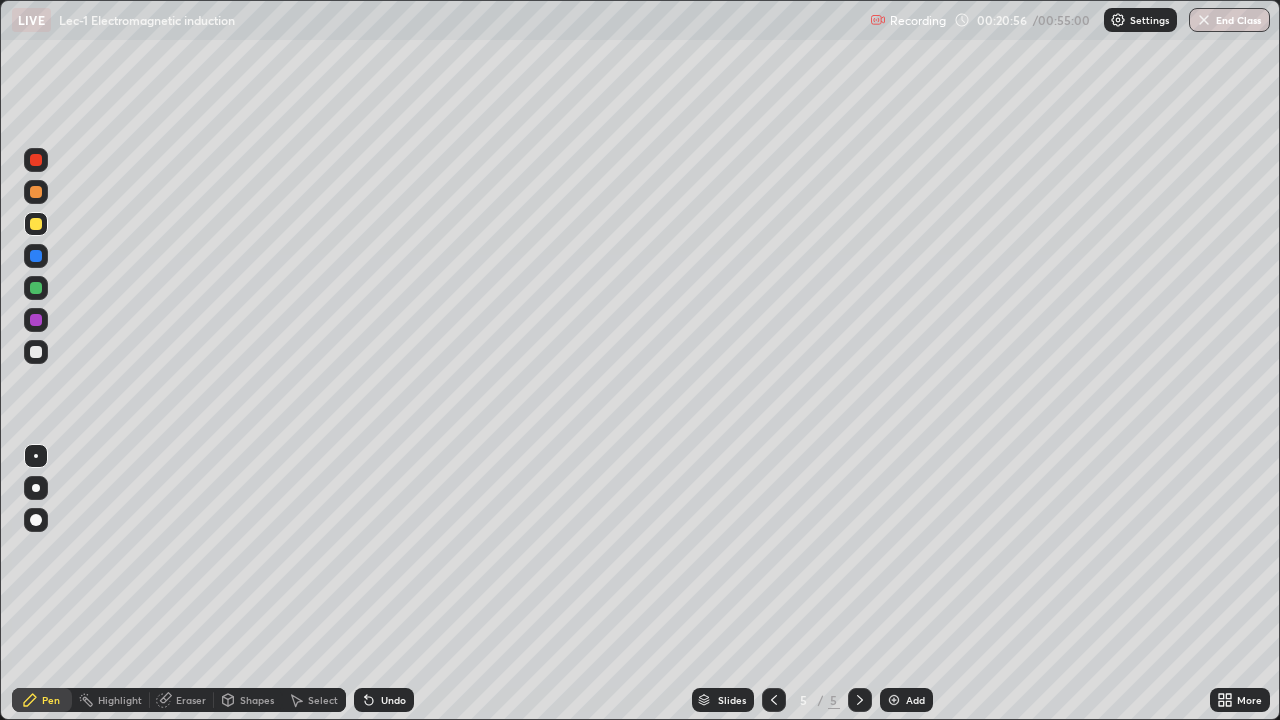 click at bounding box center [36, 288] 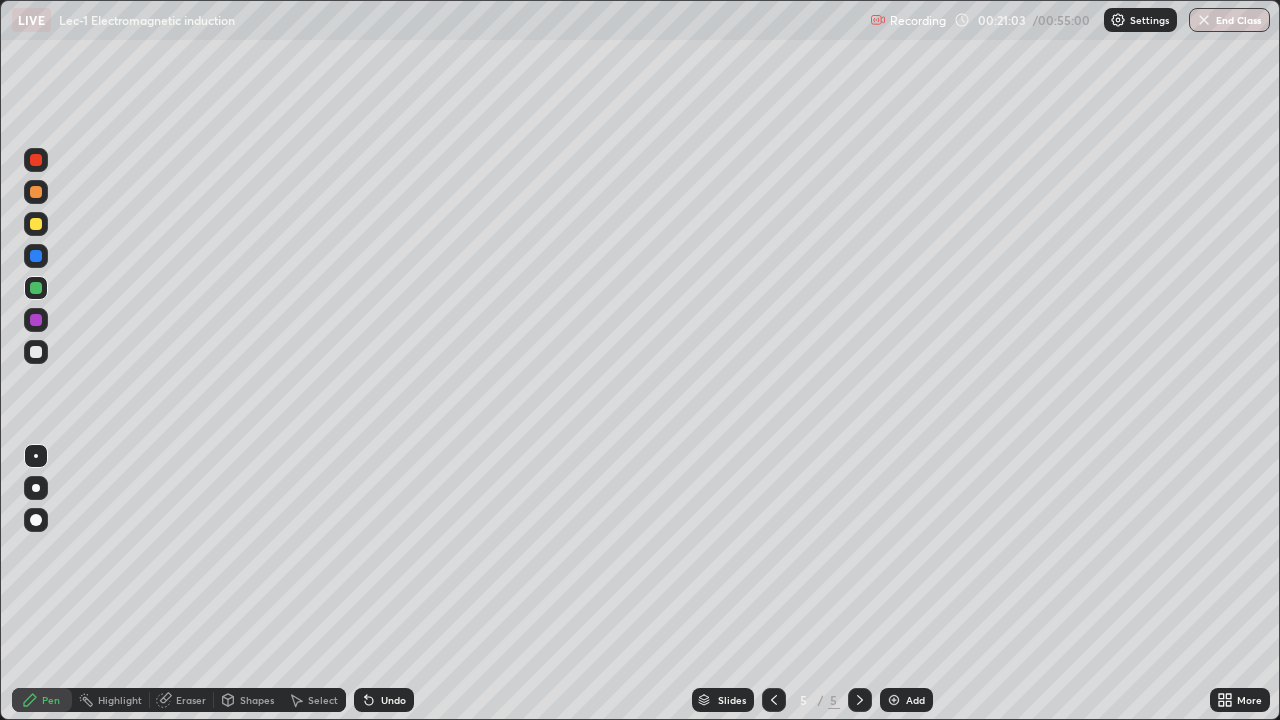 click on "Undo" at bounding box center [393, 700] 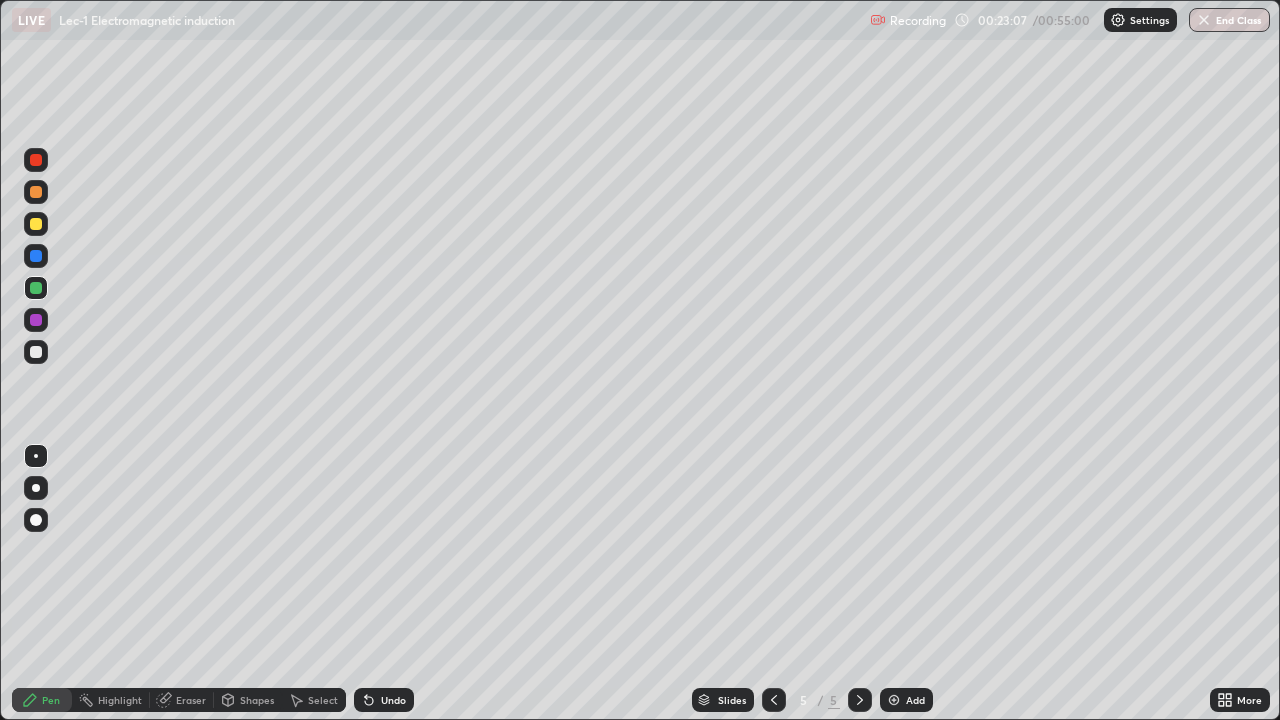 click on "Add" at bounding box center (915, 700) 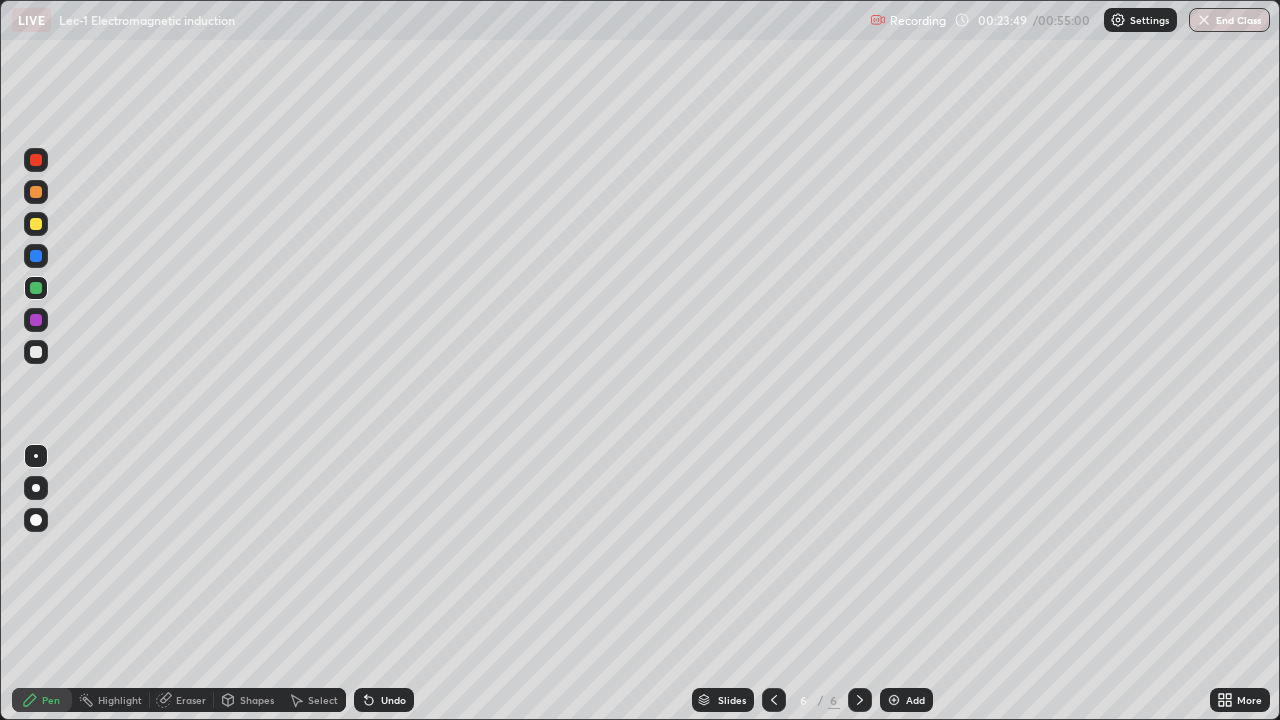 click on "Undo" at bounding box center (393, 700) 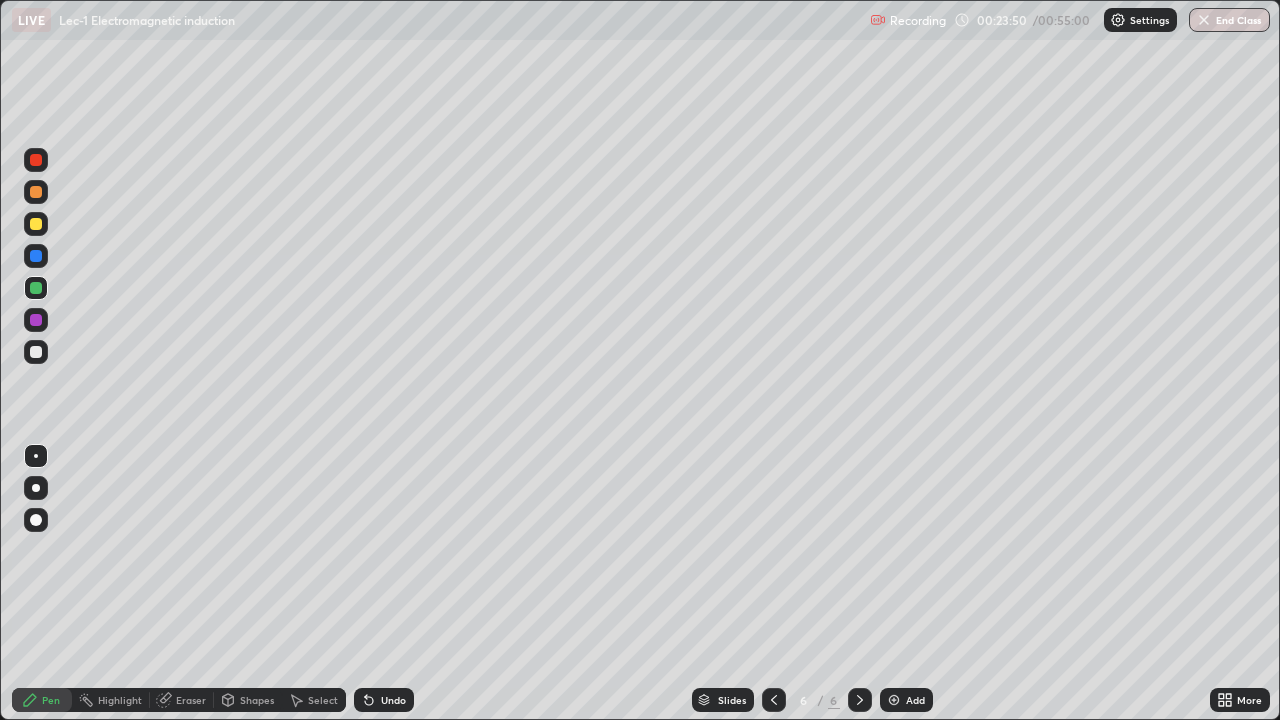 click on "Undo" at bounding box center [393, 700] 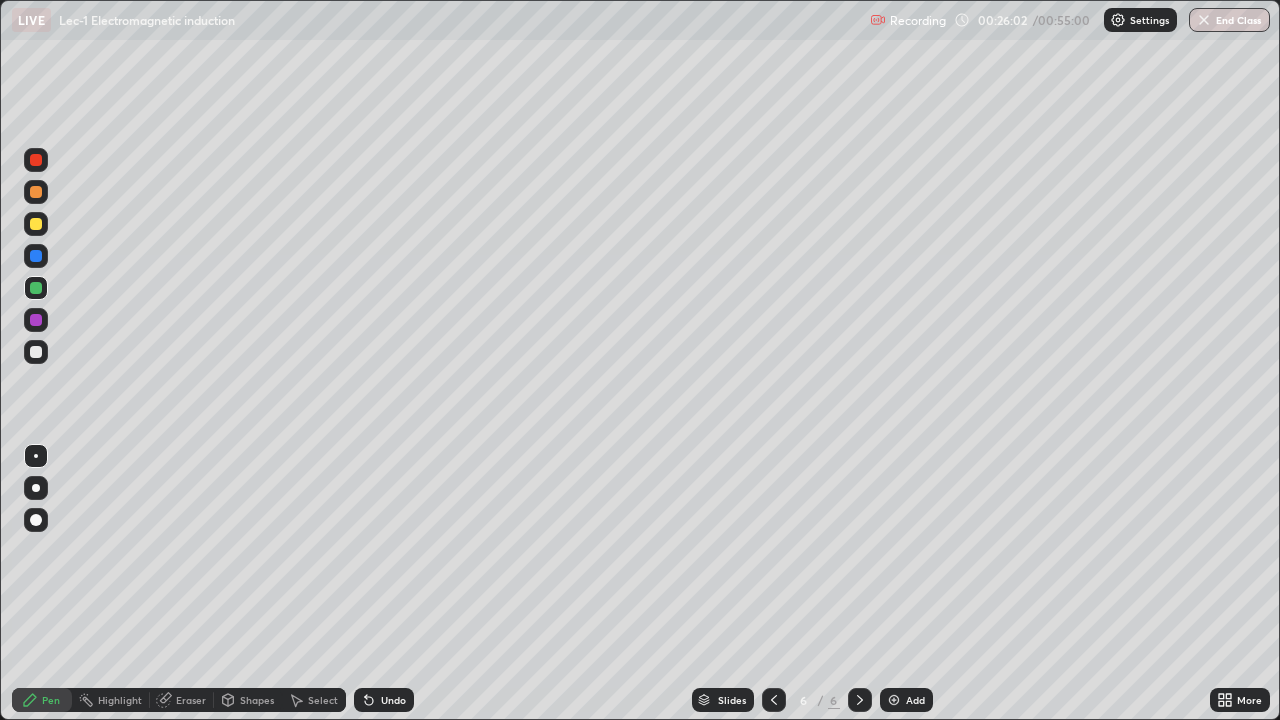 click on "Undo" at bounding box center (384, 700) 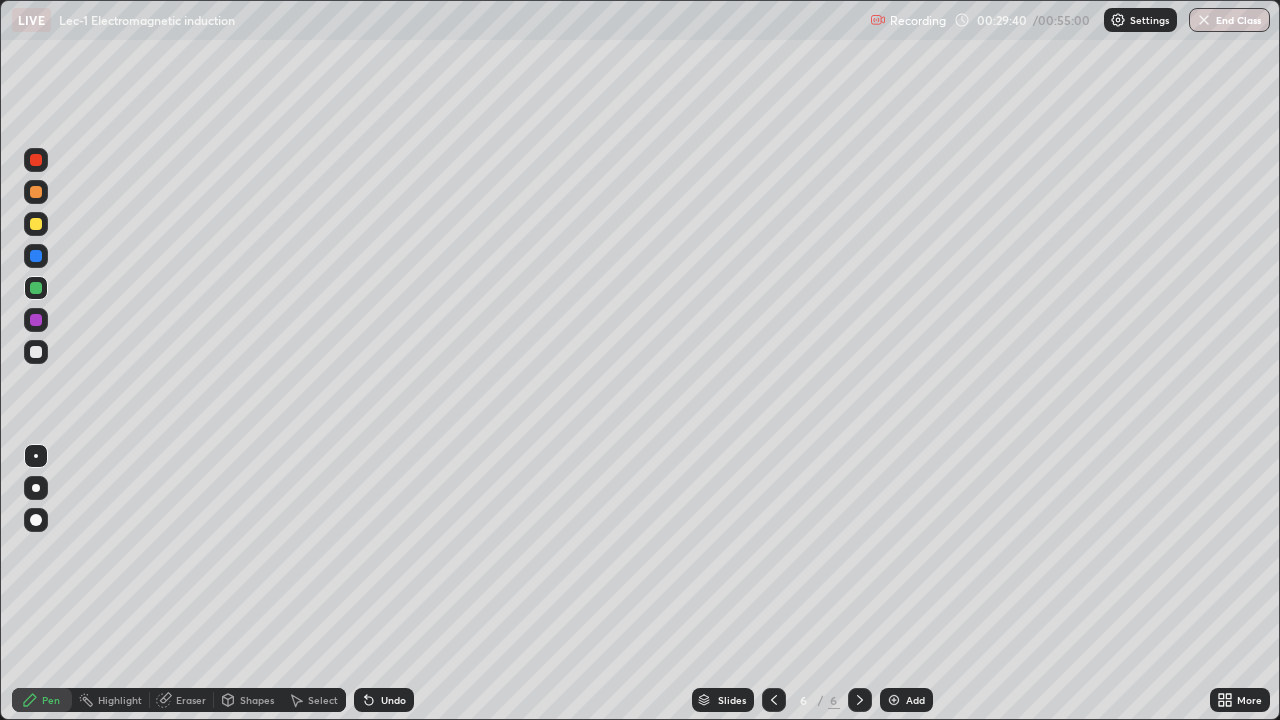 click on "Select" at bounding box center (314, 700) 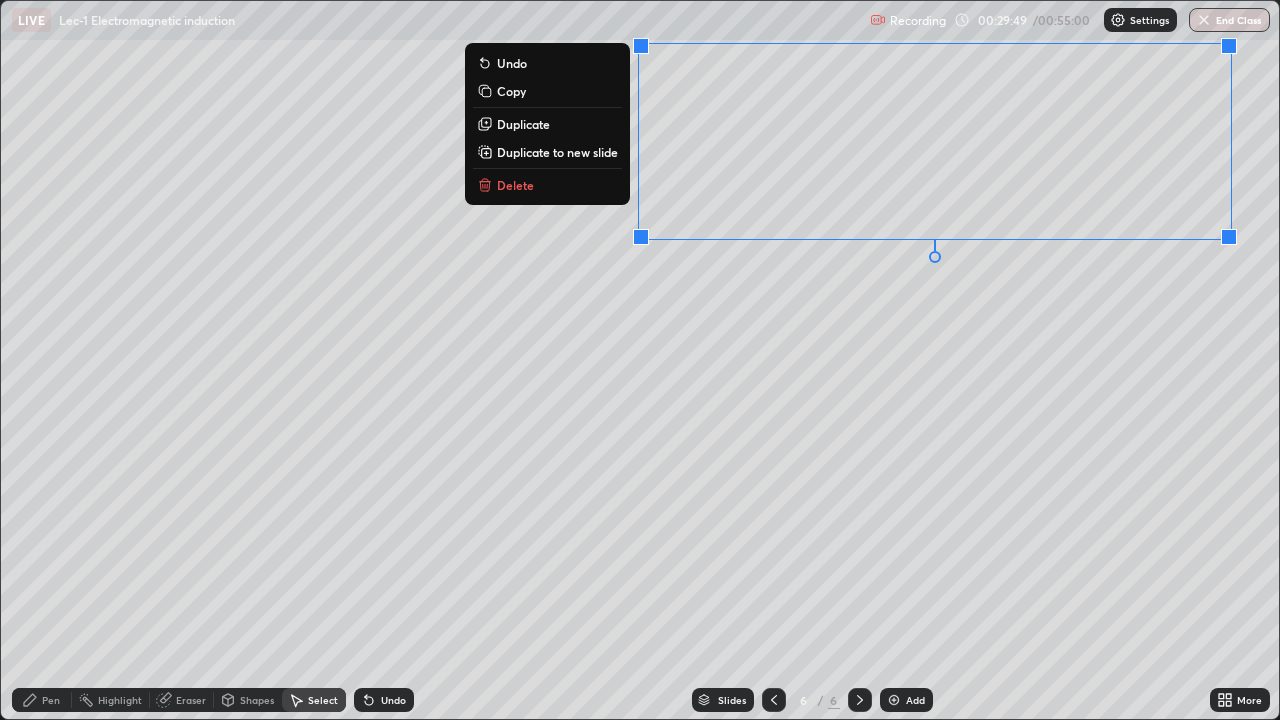 click on "0 ° Undo Copy Duplicate Duplicate to new slide Delete" at bounding box center [640, 360] 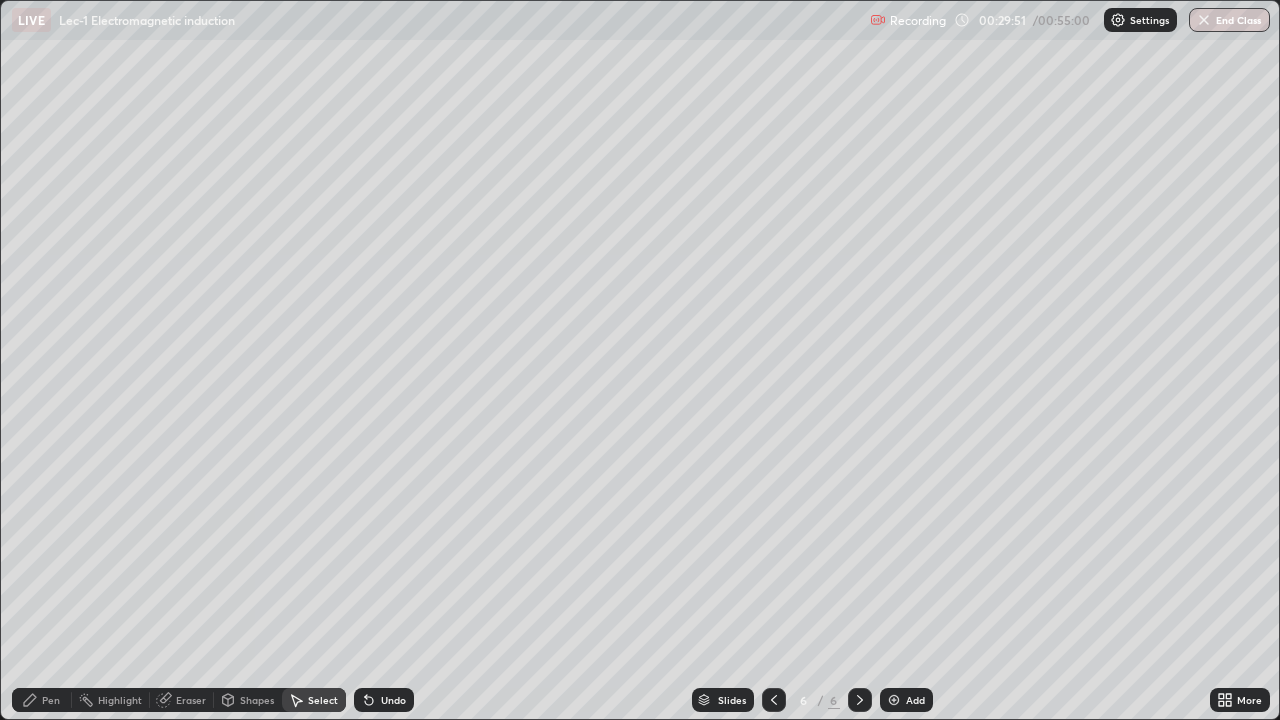 click on "Pen" at bounding box center (51, 700) 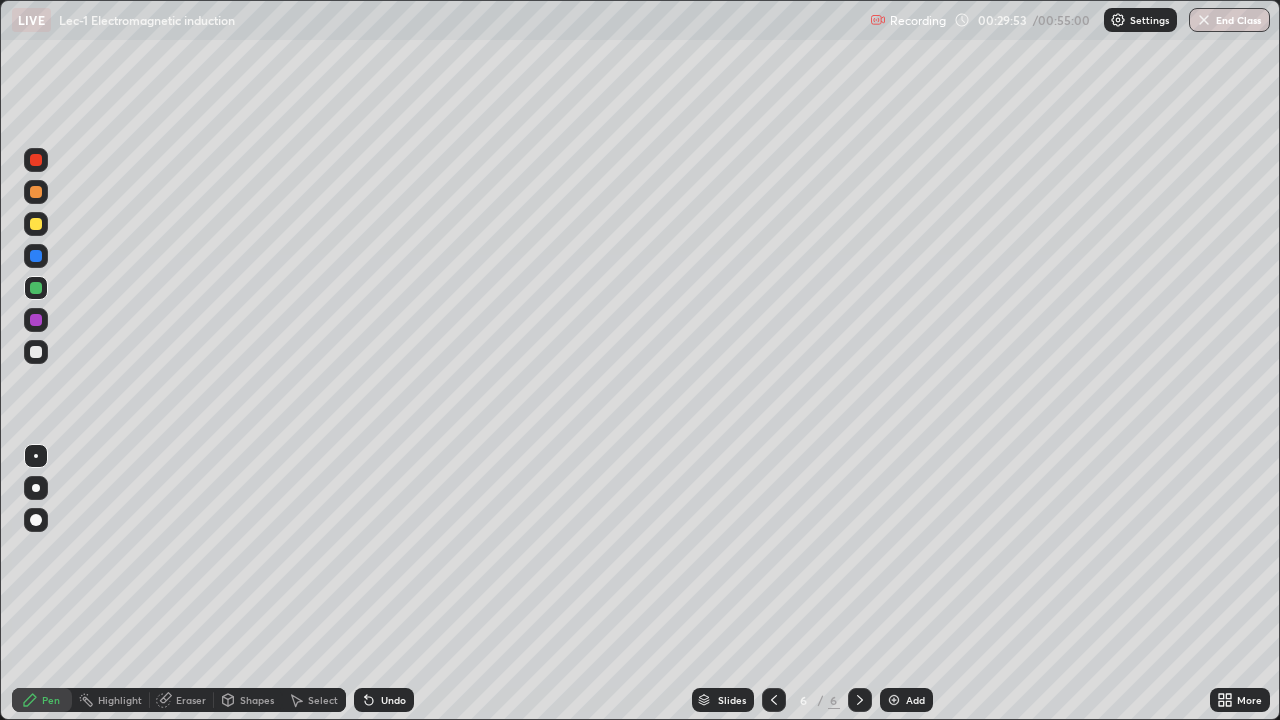 click at bounding box center (36, 224) 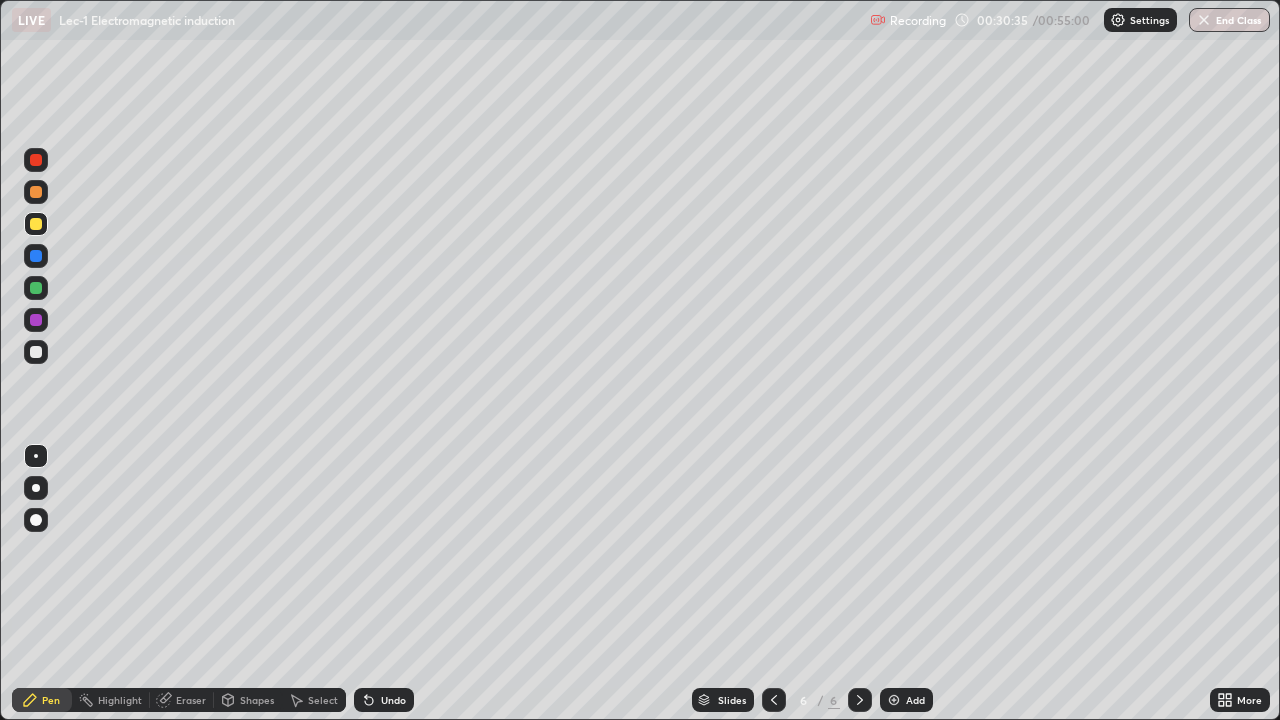 click on "Undo" at bounding box center (393, 700) 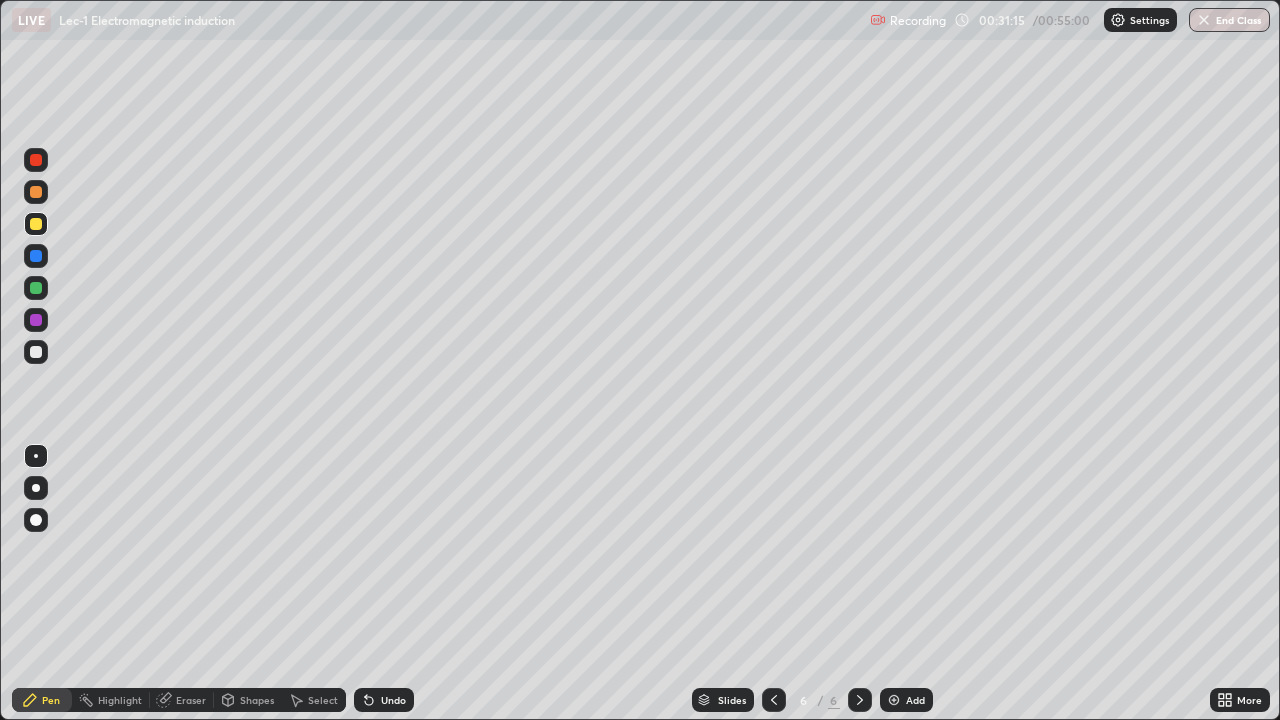 click at bounding box center (36, 288) 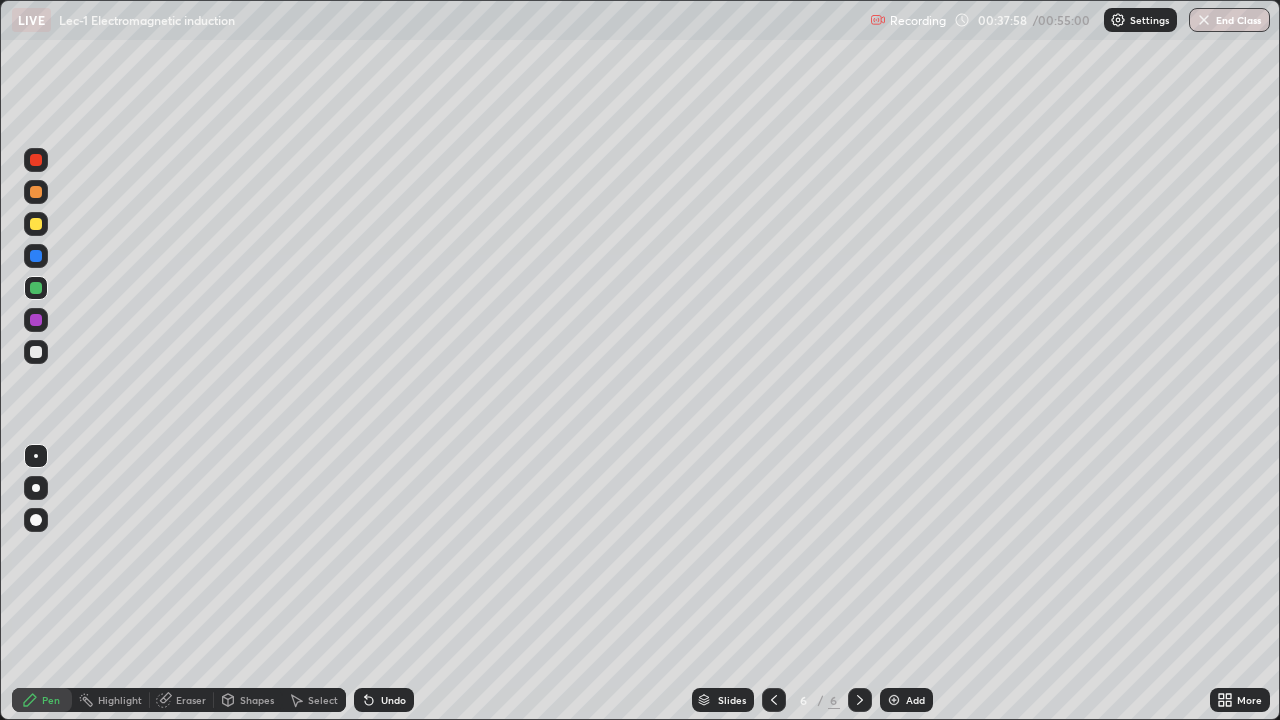 click at bounding box center [894, 700] 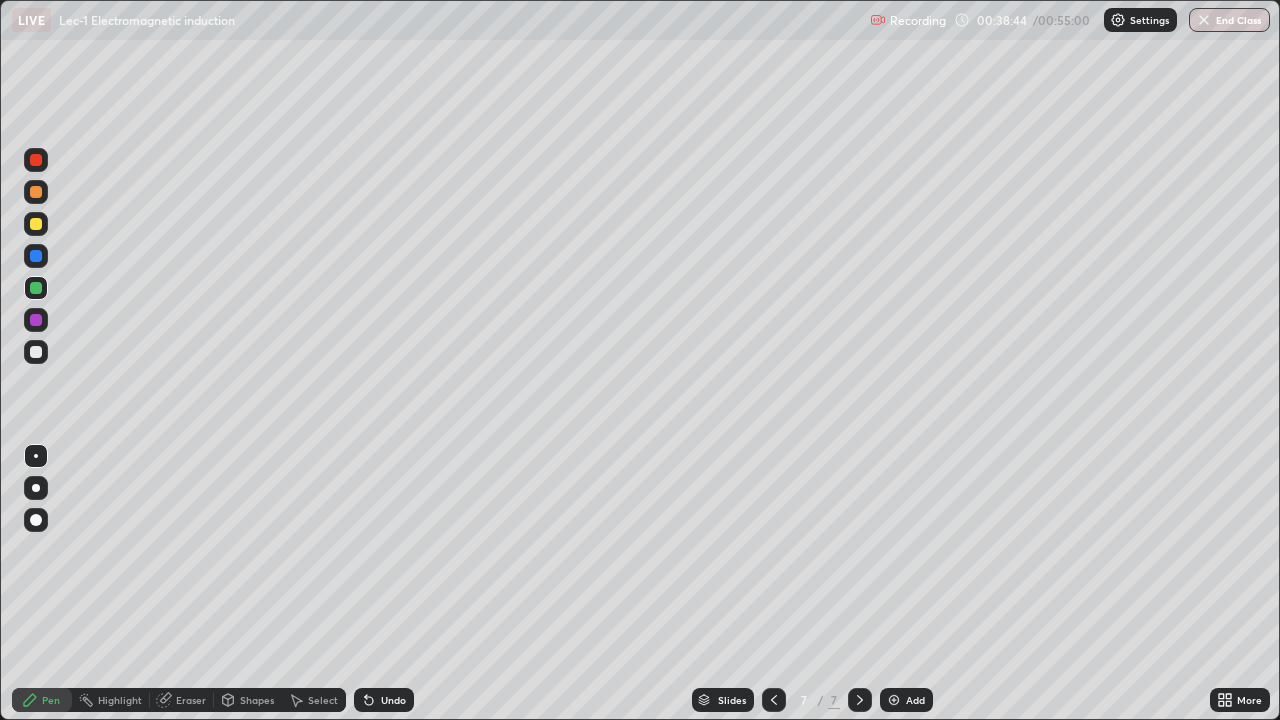 click on "Select" at bounding box center (323, 700) 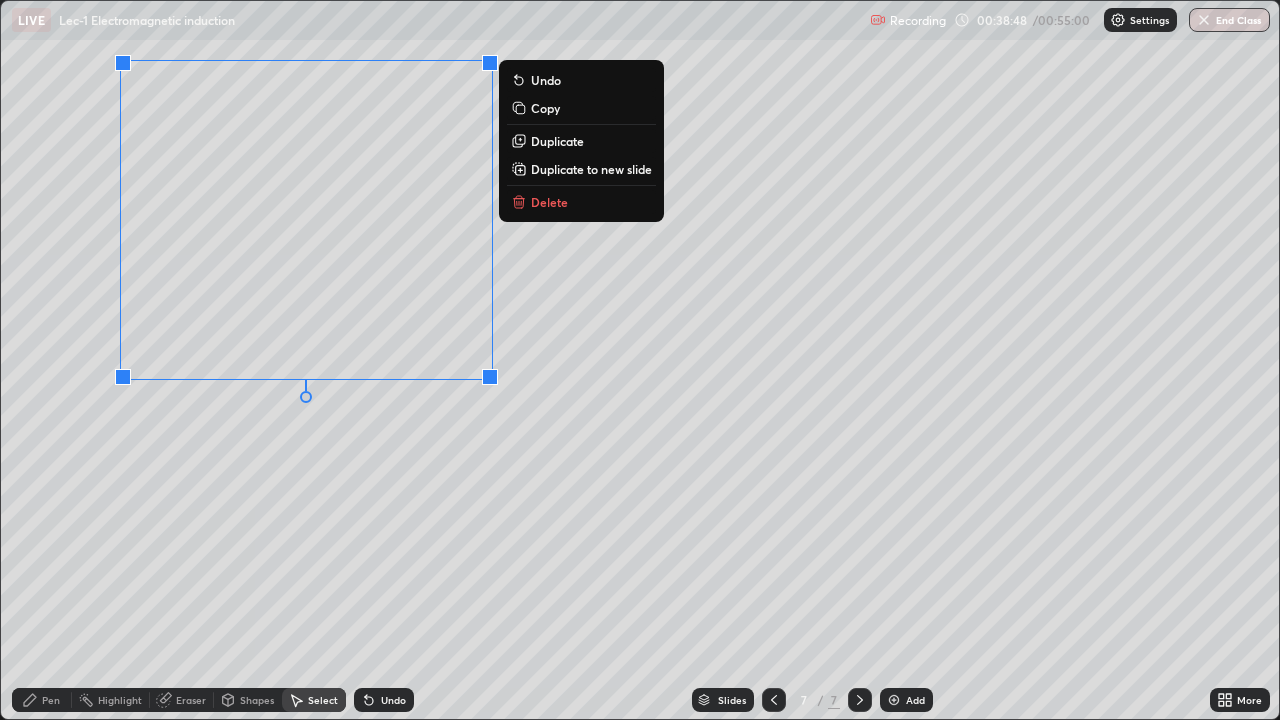 click on "Pen" at bounding box center (51, 700) 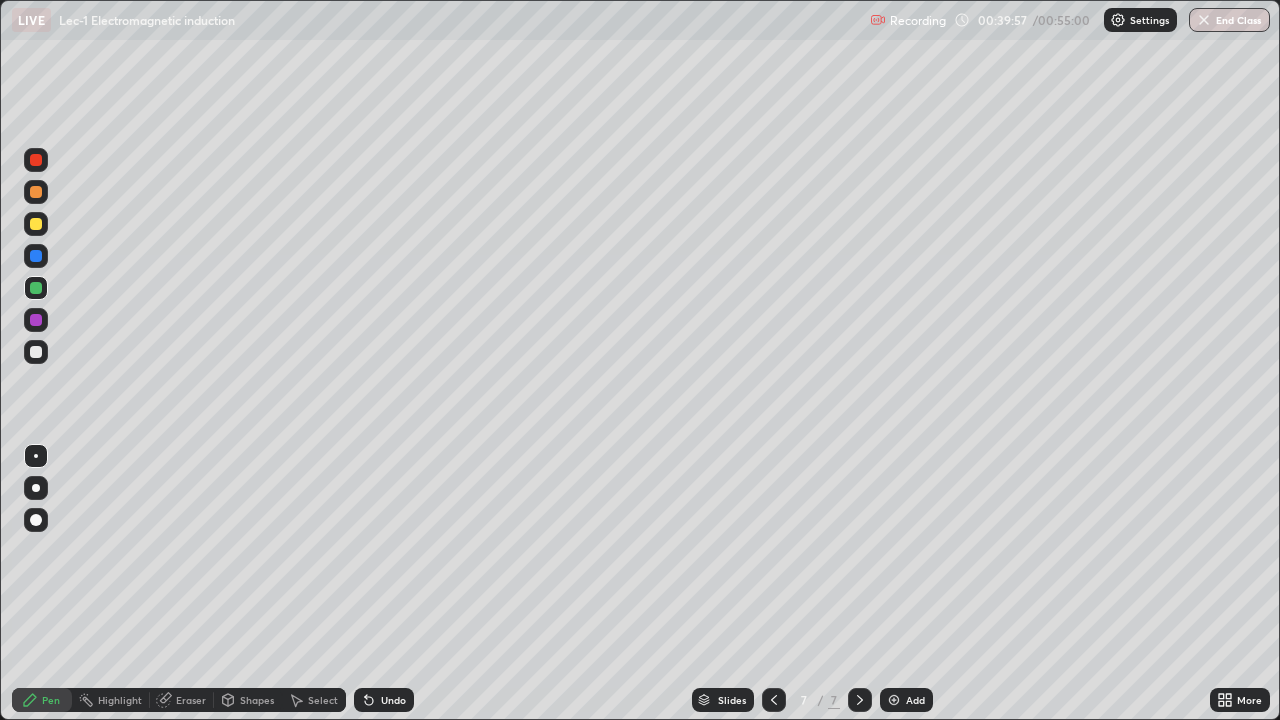 click at bounding box center (36, 224) 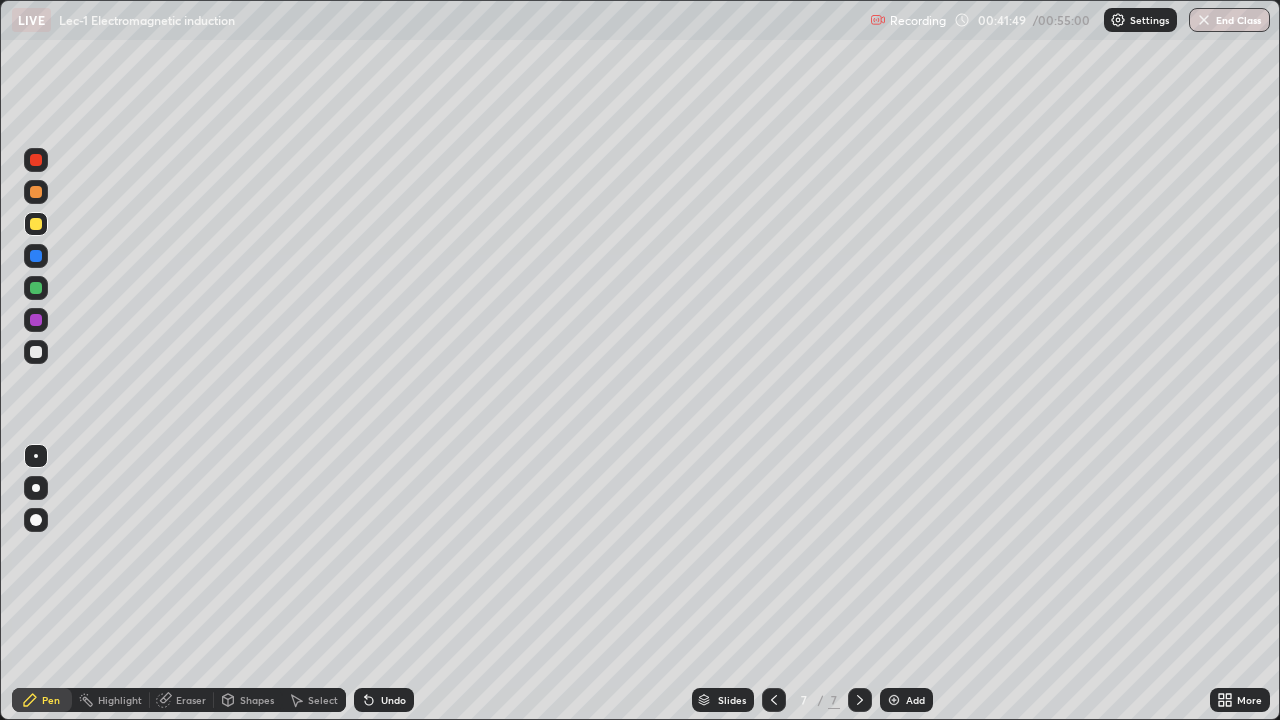 click on "Add" at bounding box center (906, 700) 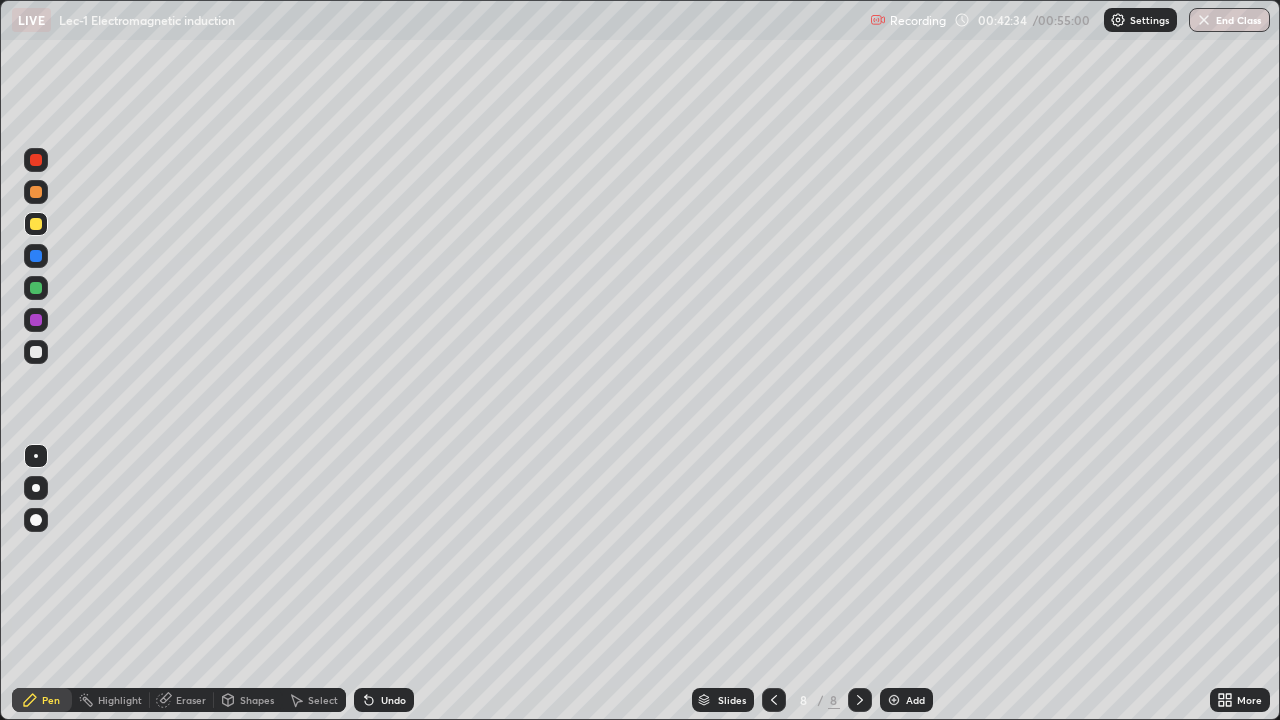 click at bounding box center (36, 288) 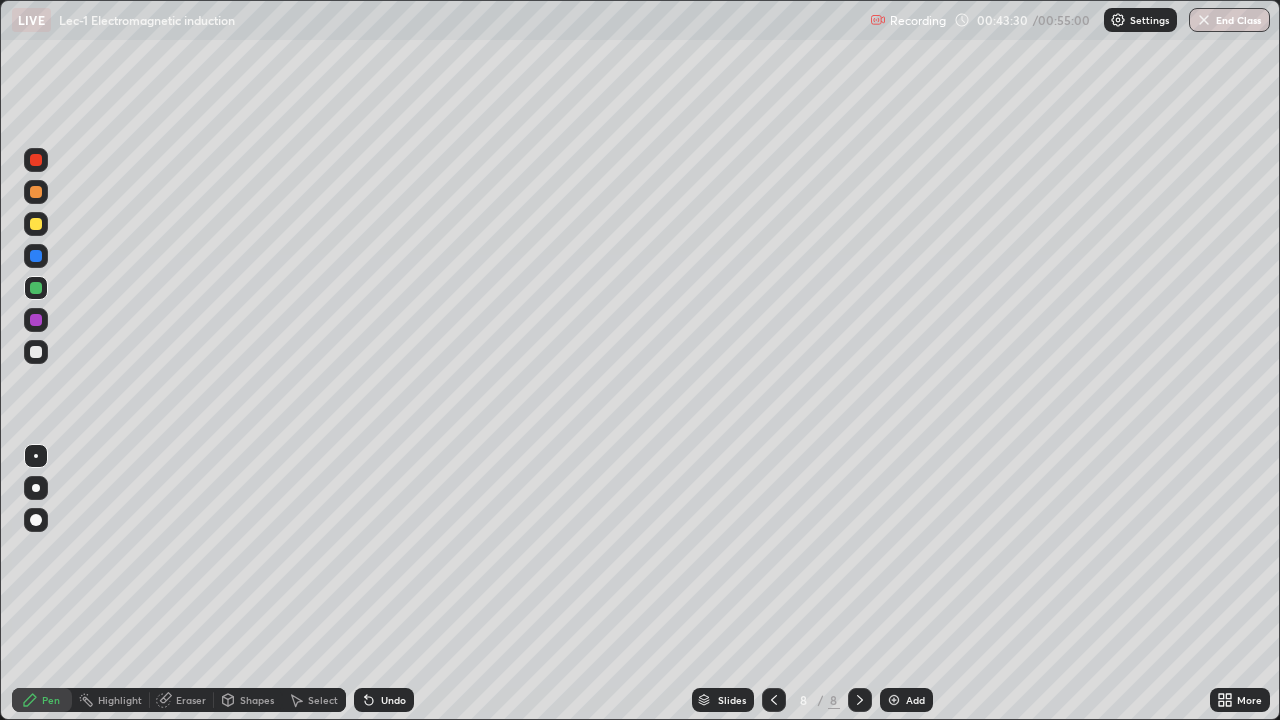 click on "Undo" at bounding box center (393, 700) 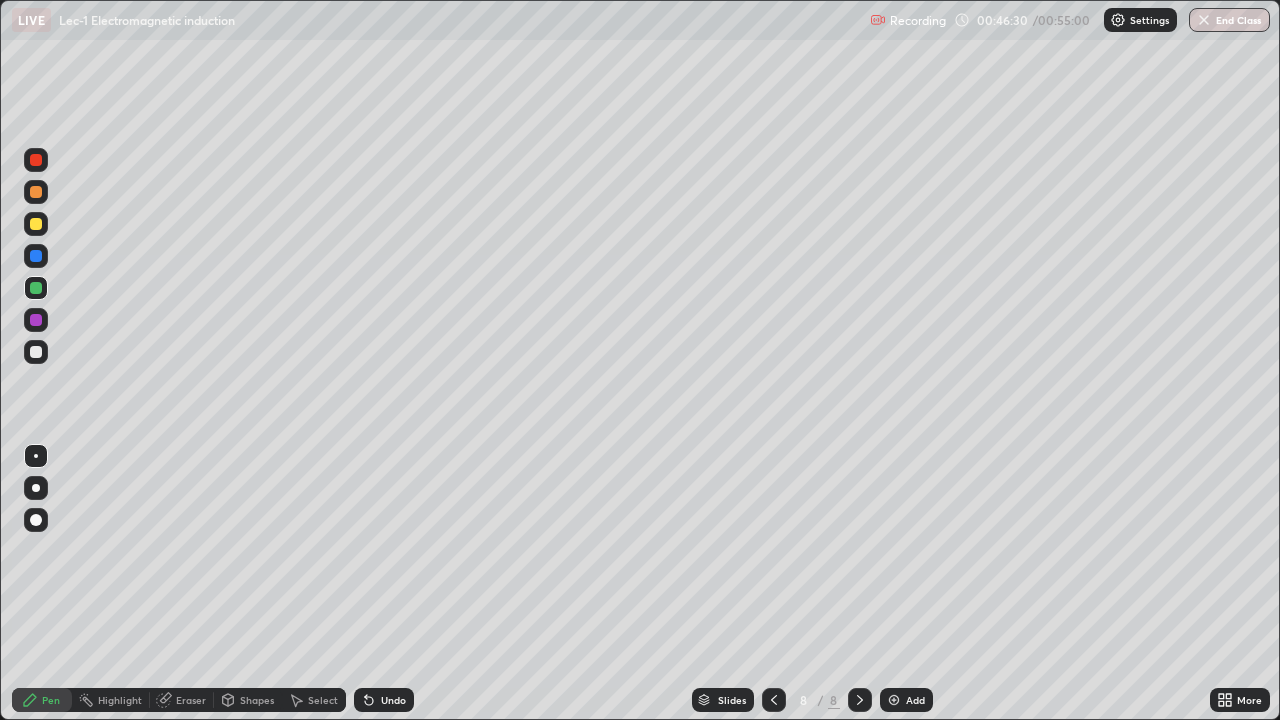 click on "Eraser" at bounding box center [191, 700] 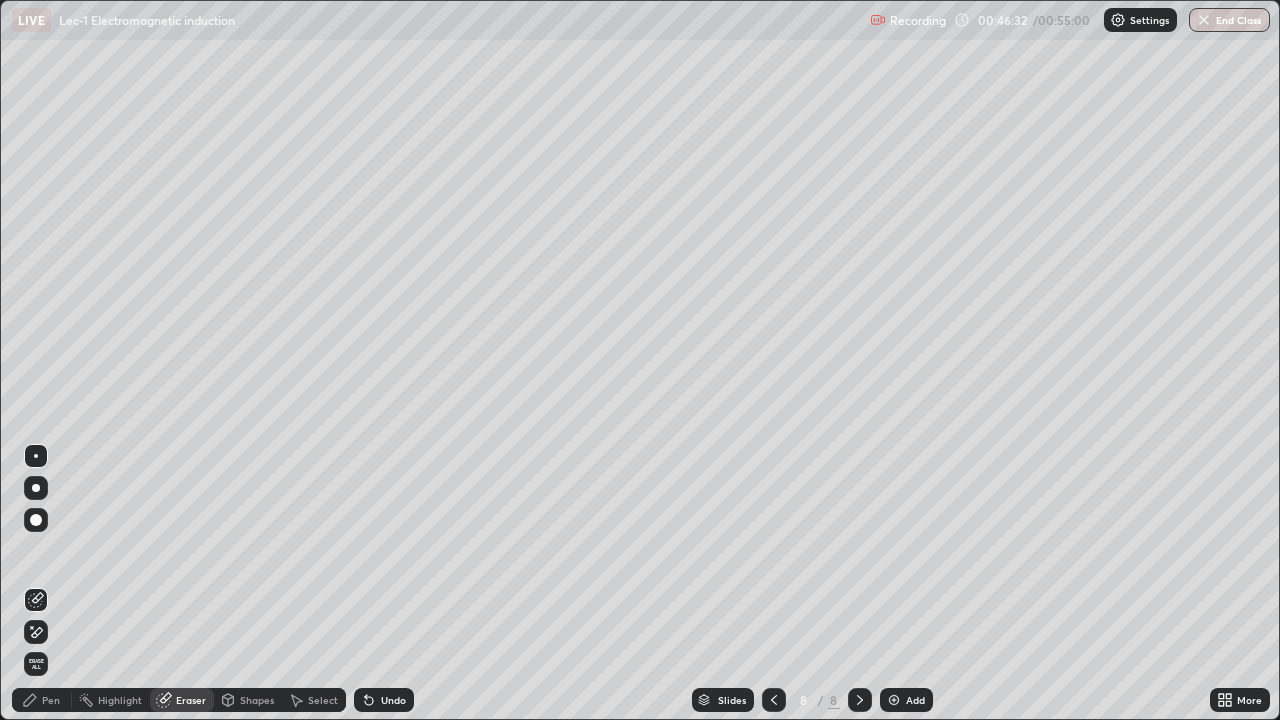click on "Pen" at bounding box center [51, 700] 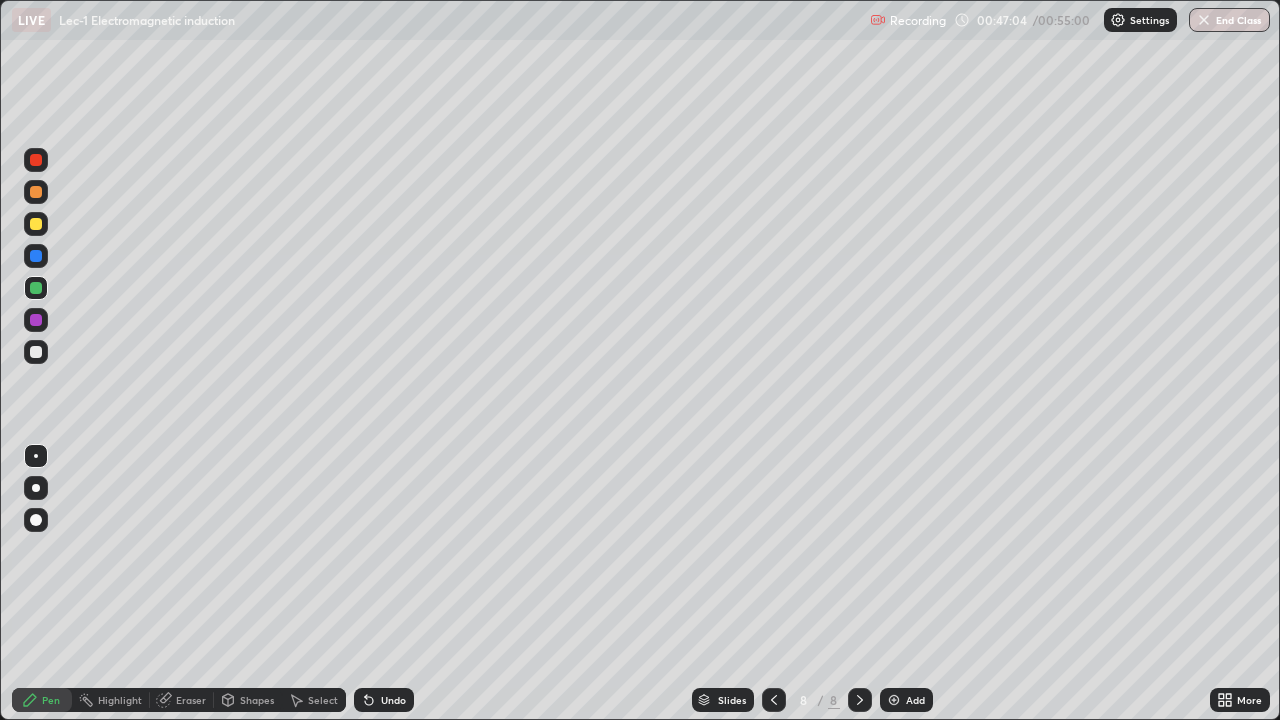 click on "Undo" at bounding box center (384, 700) 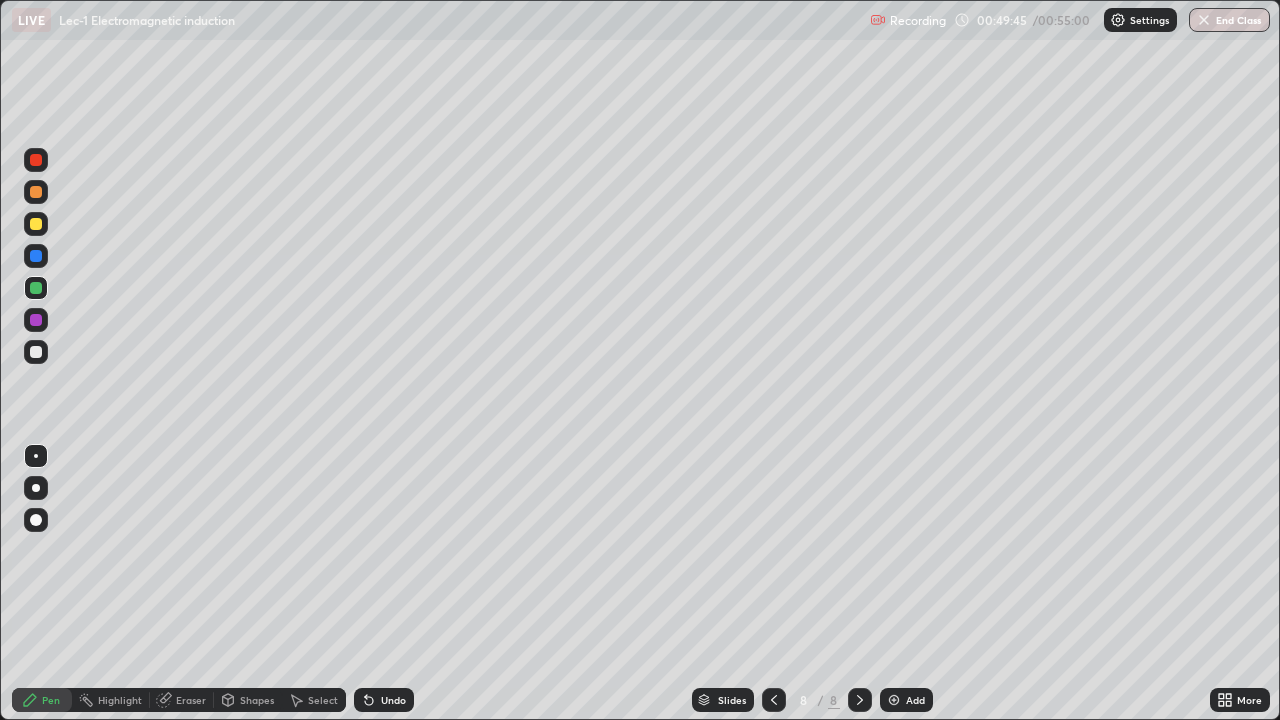 click on "Eraser" at bounding box center (191, 700) 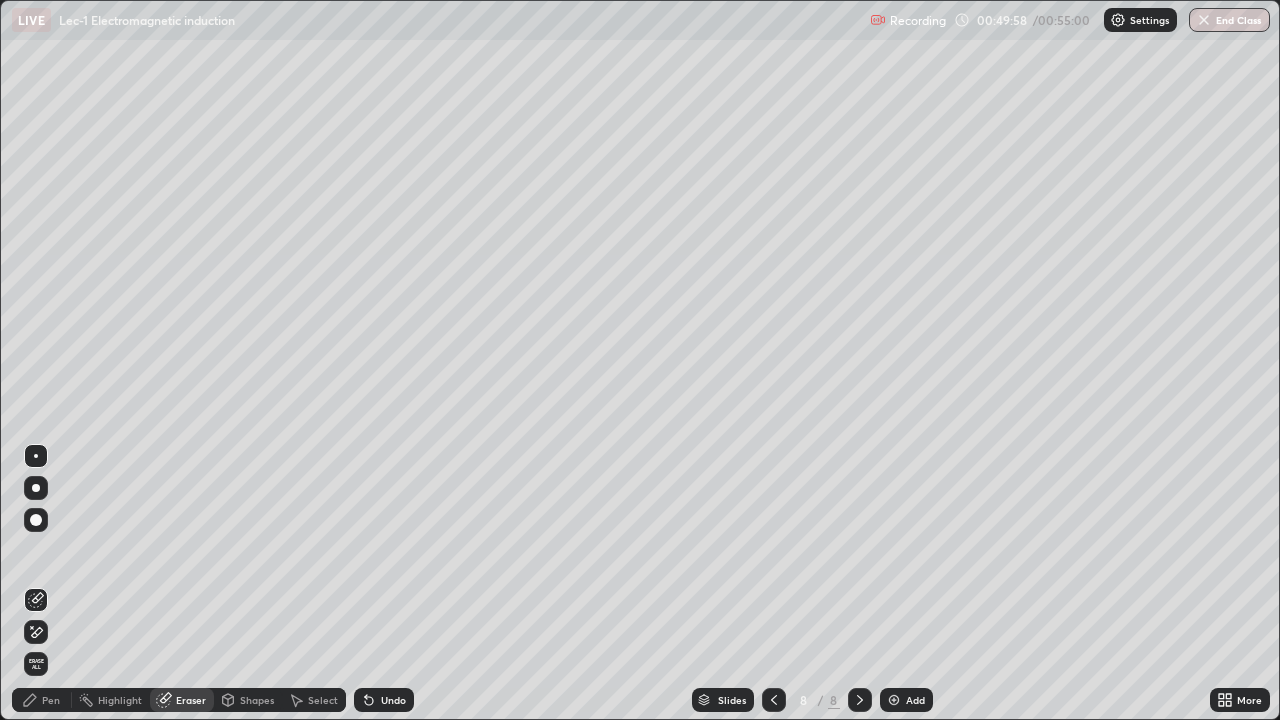 click on "Pen" at bounding box center (51, 700) 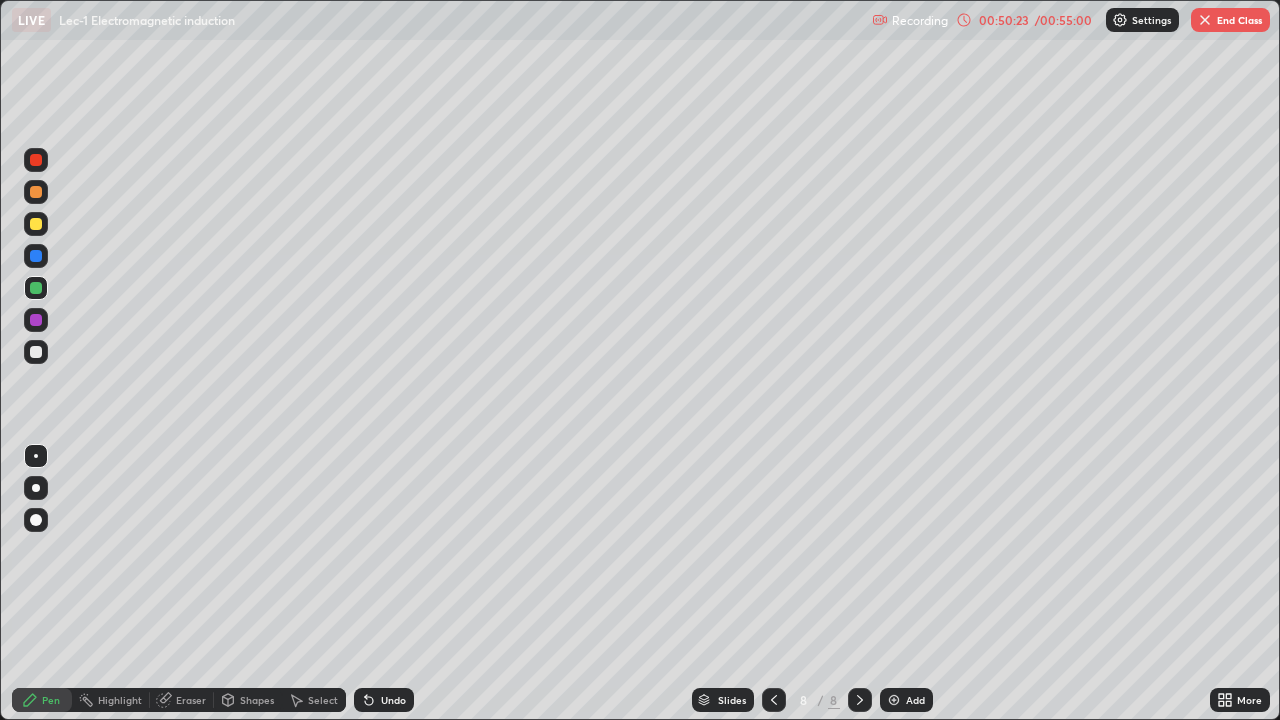 click on "Eraser" at bounding box center [191, 700] 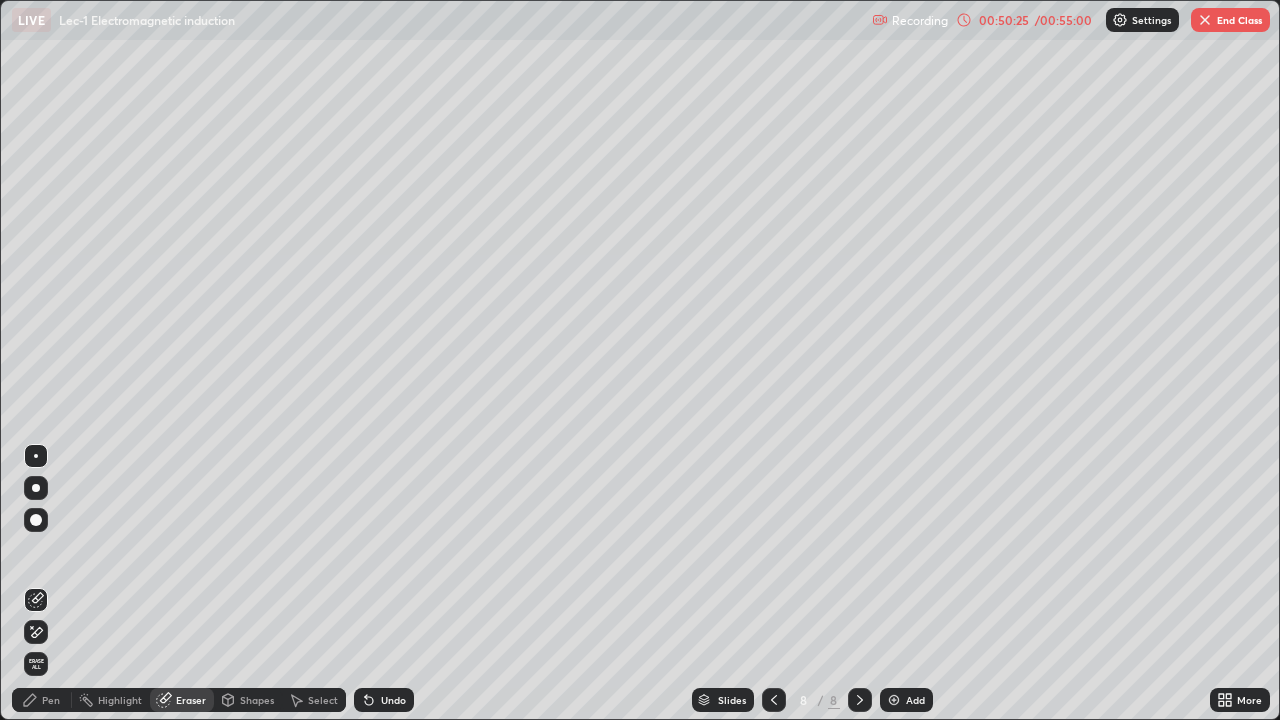 click 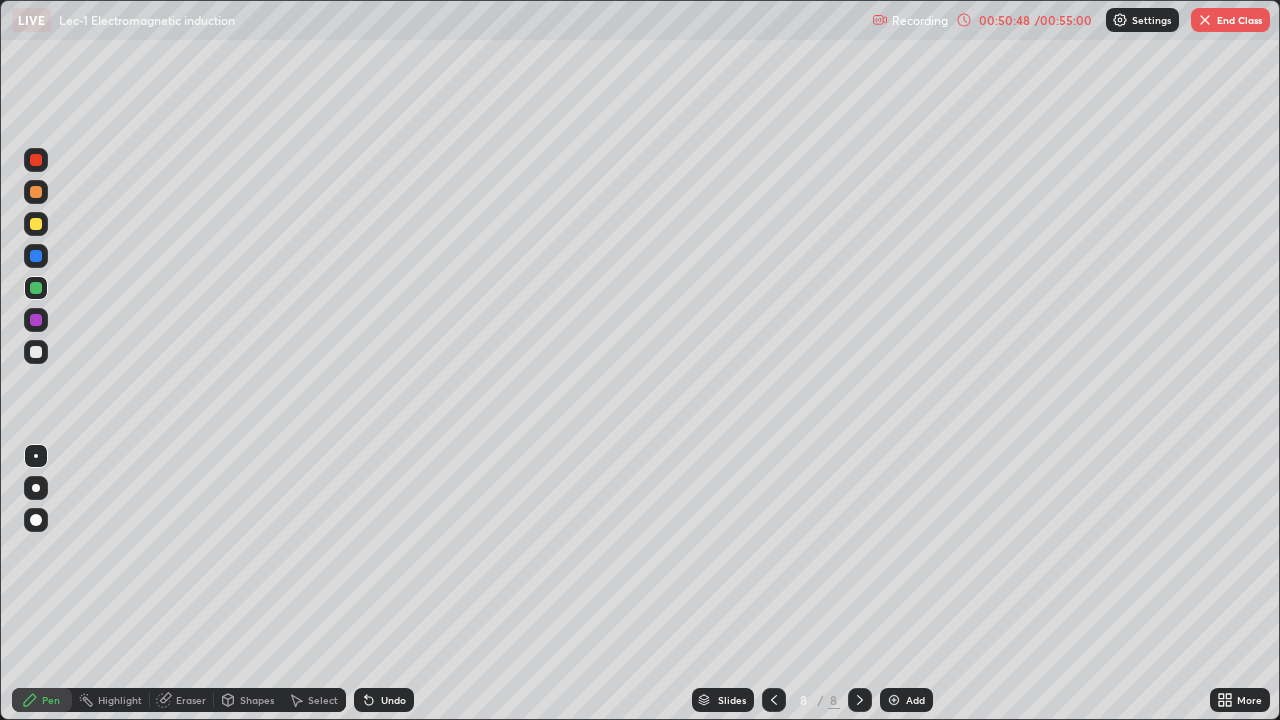 click at bounding box center (36, 224) 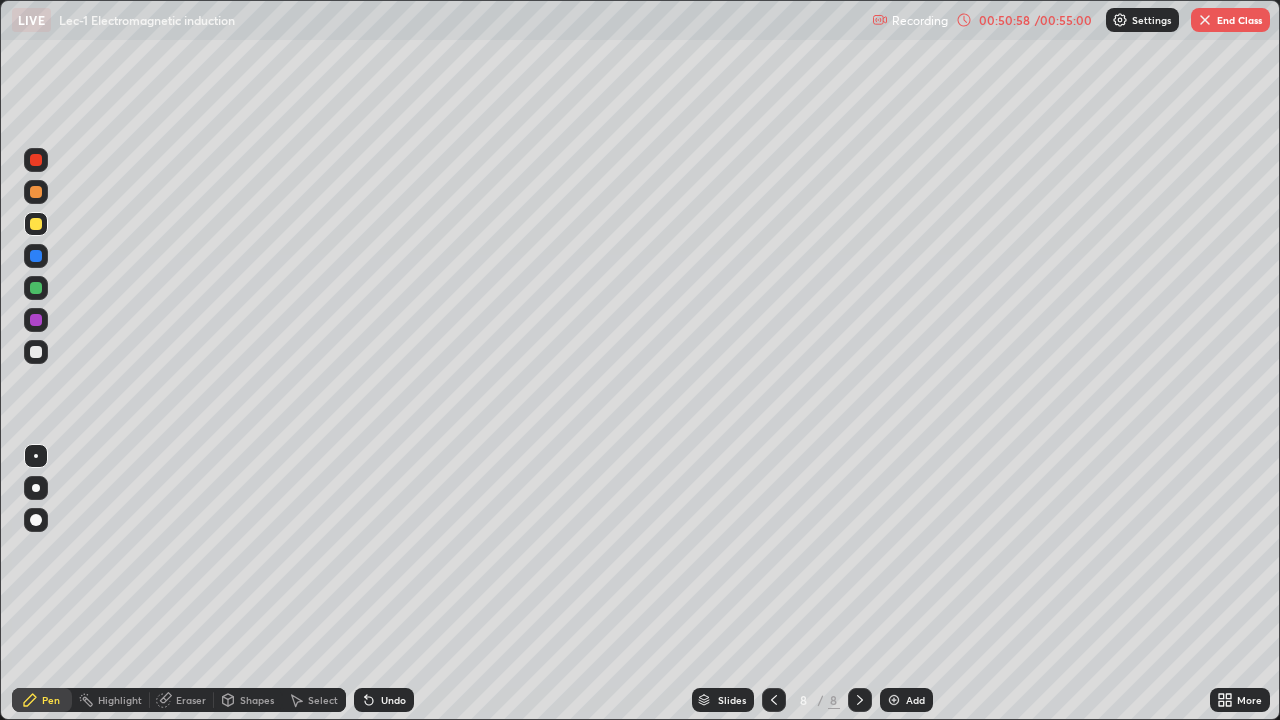 click 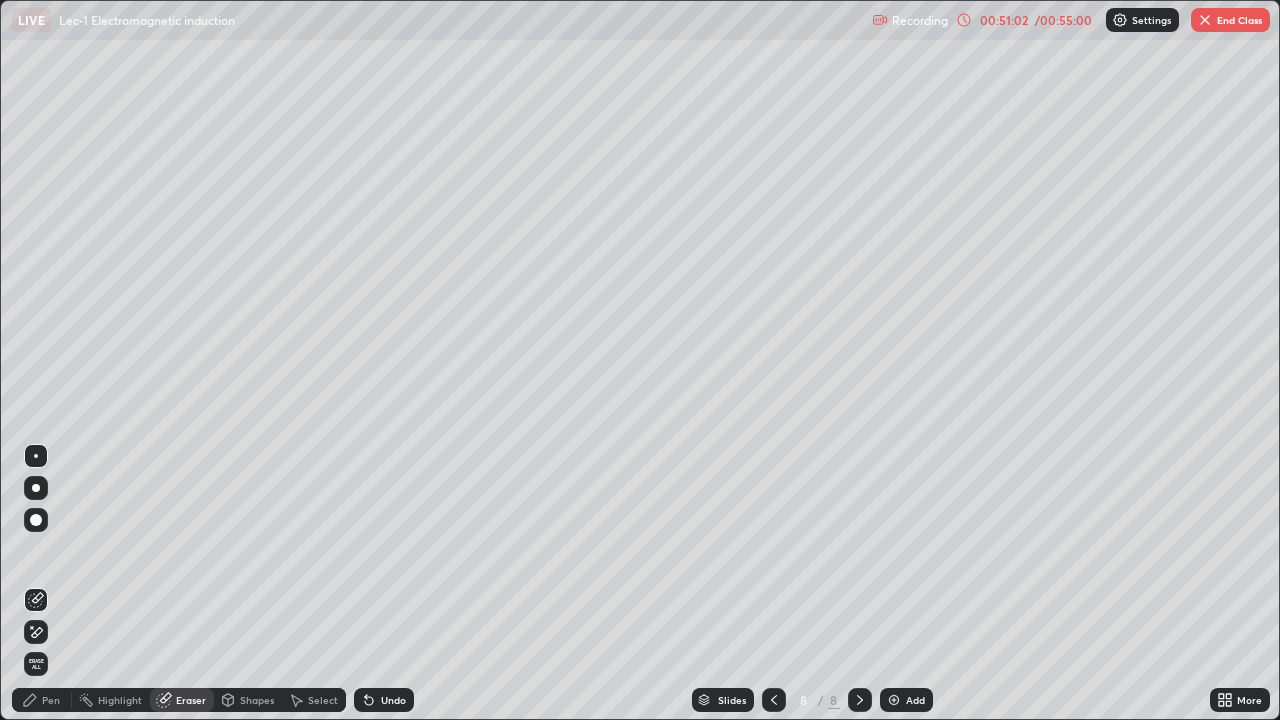 click on "Pen" at bounding box center [51, 700] 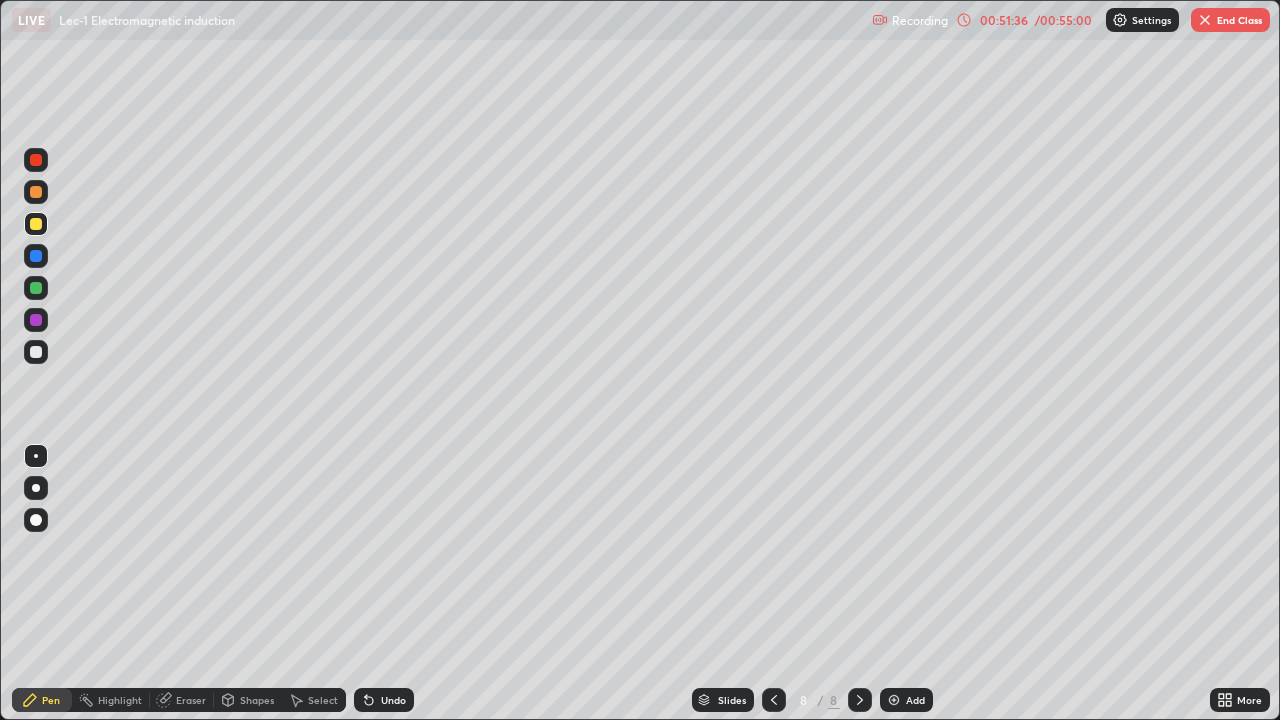 click on "Add" at bounding box center (906, 700) 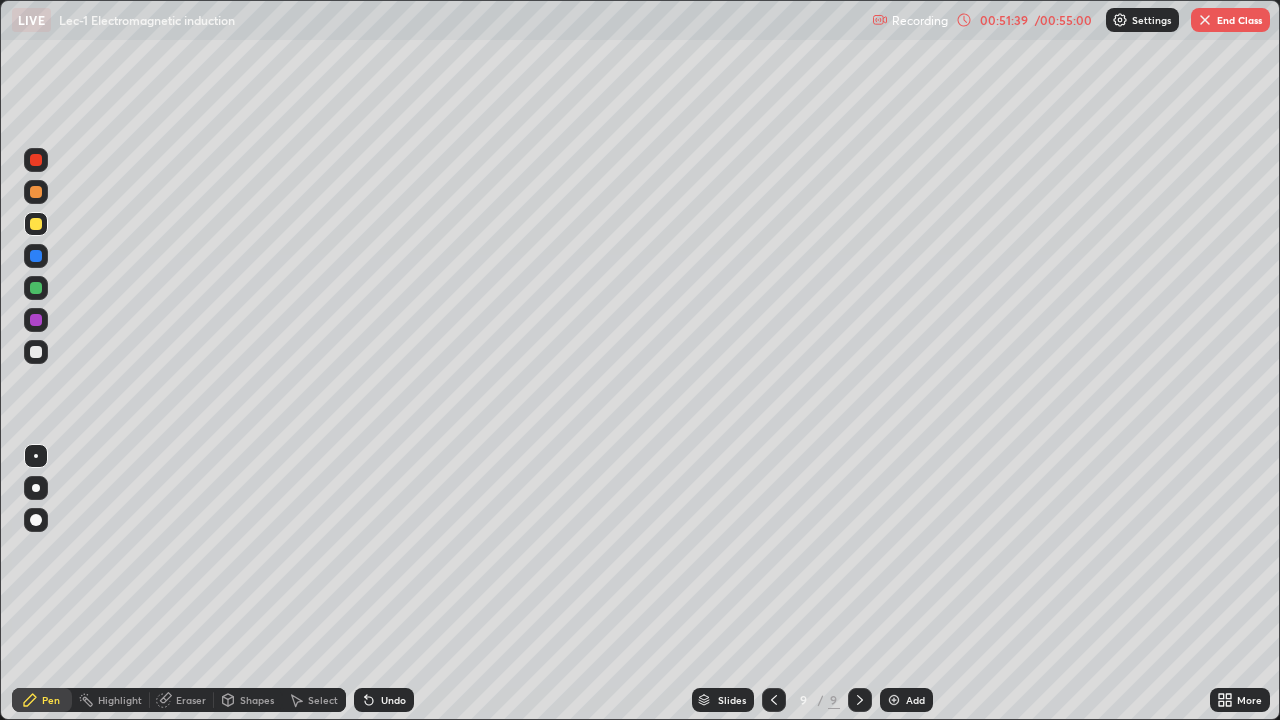 click 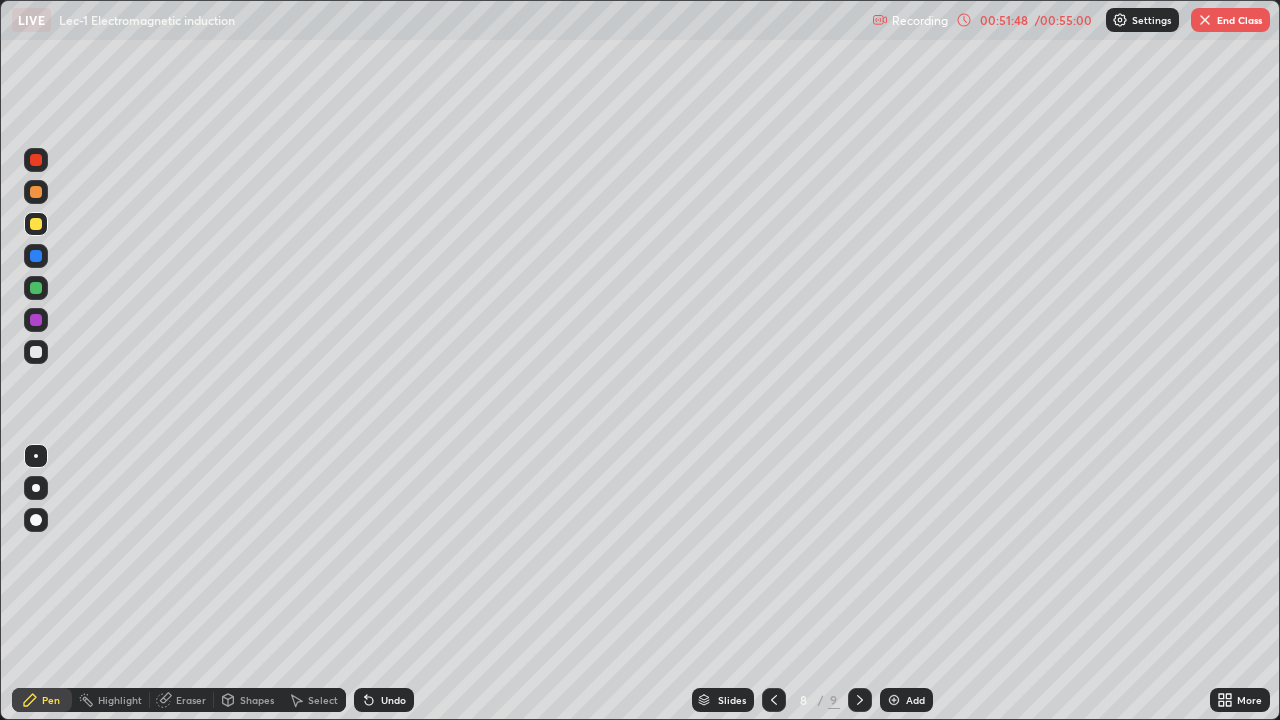 click 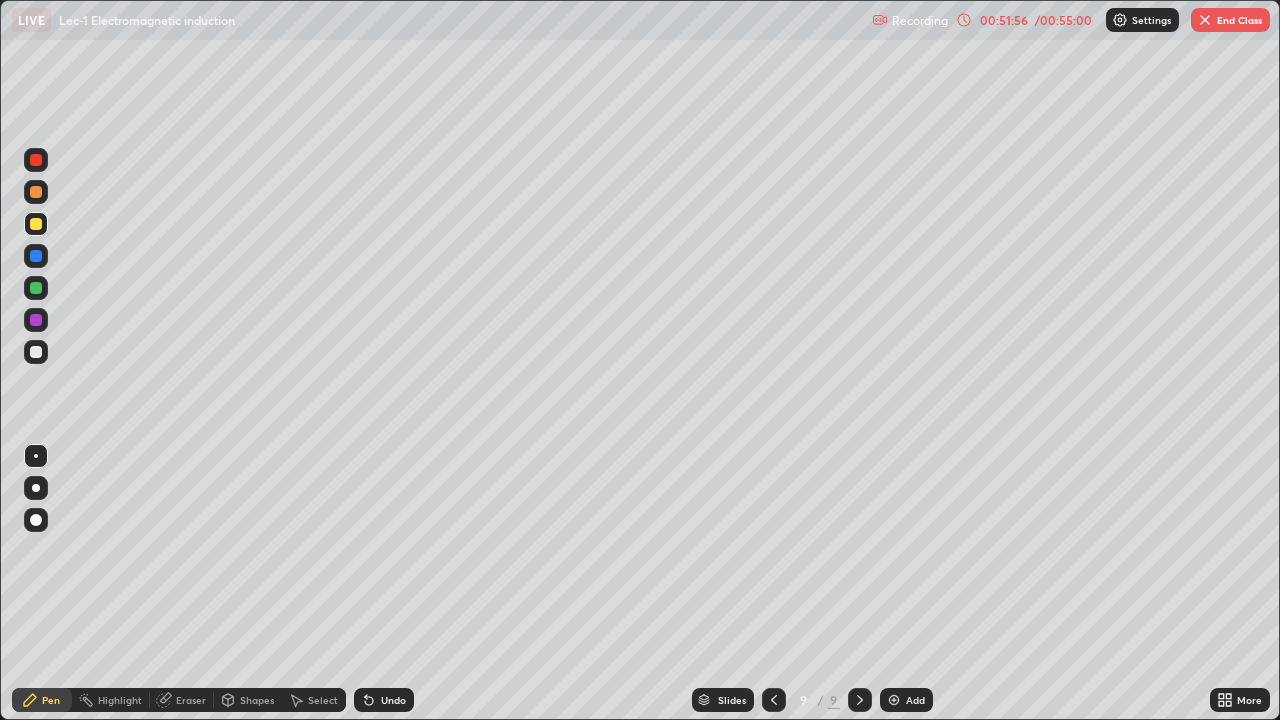 click 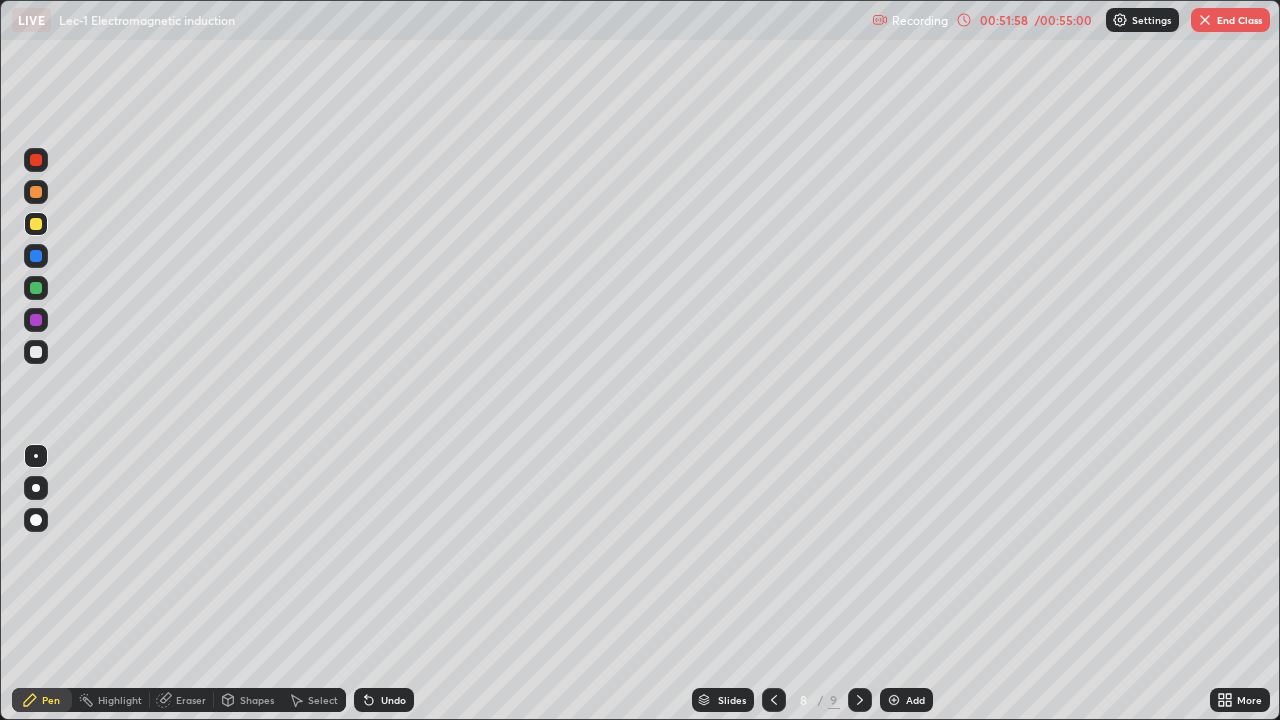click on "End Class" at bounding box center (1230, 20) 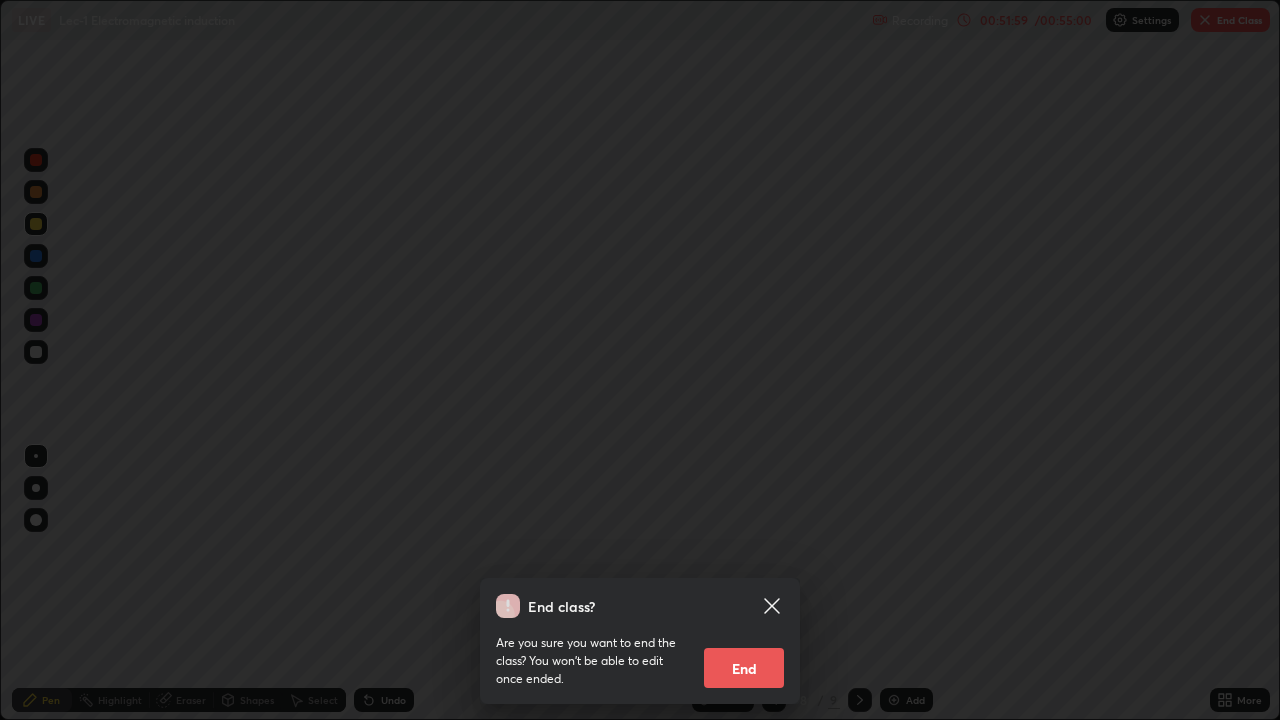 click on "End" at bounding box center (744, 668) 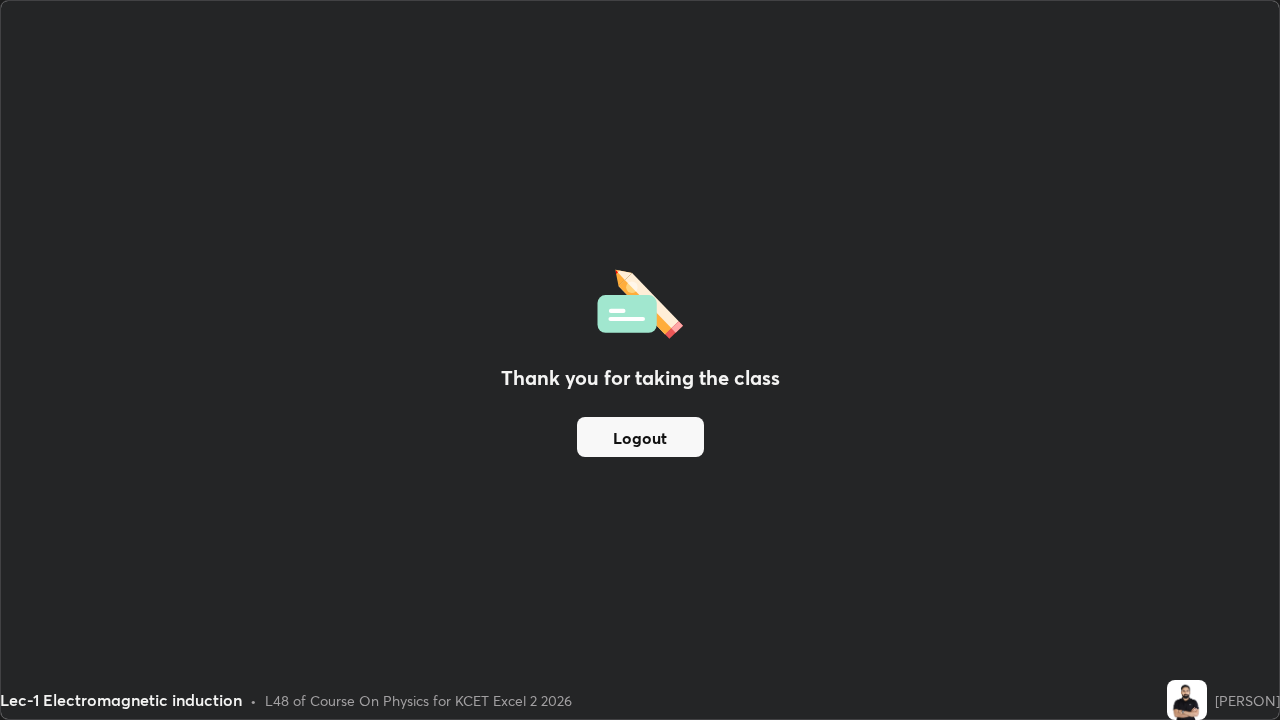 click on "Thank you for taking the class Logout" at bounding box center [640, 360] 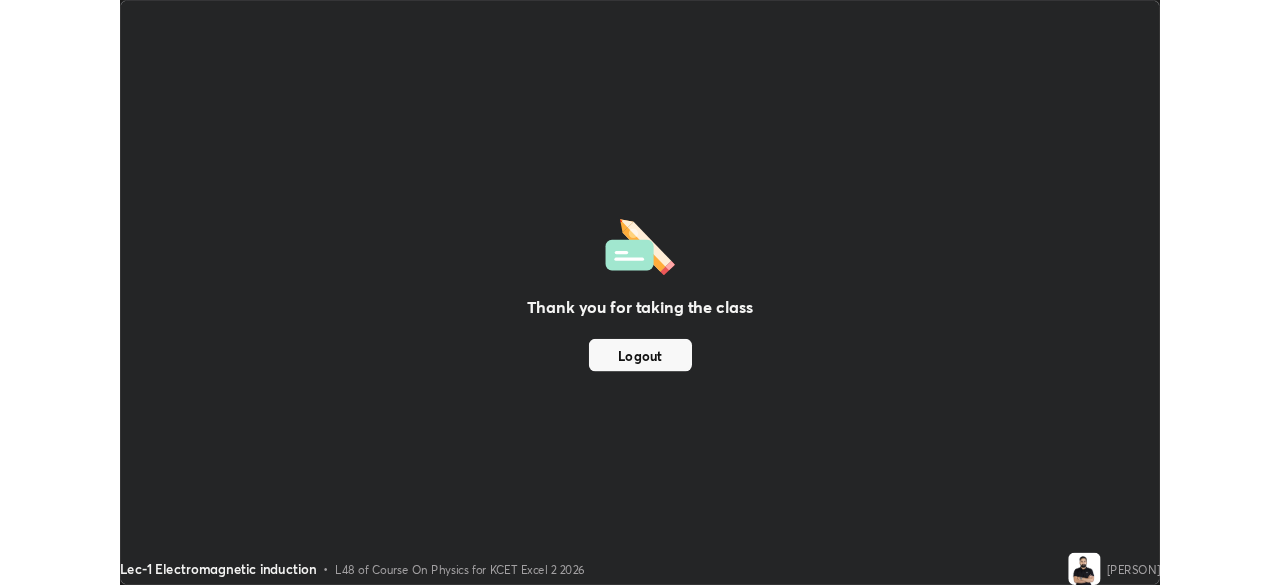 scroll, scrollTop: 585, scrollLeft: 1280, axis: both 